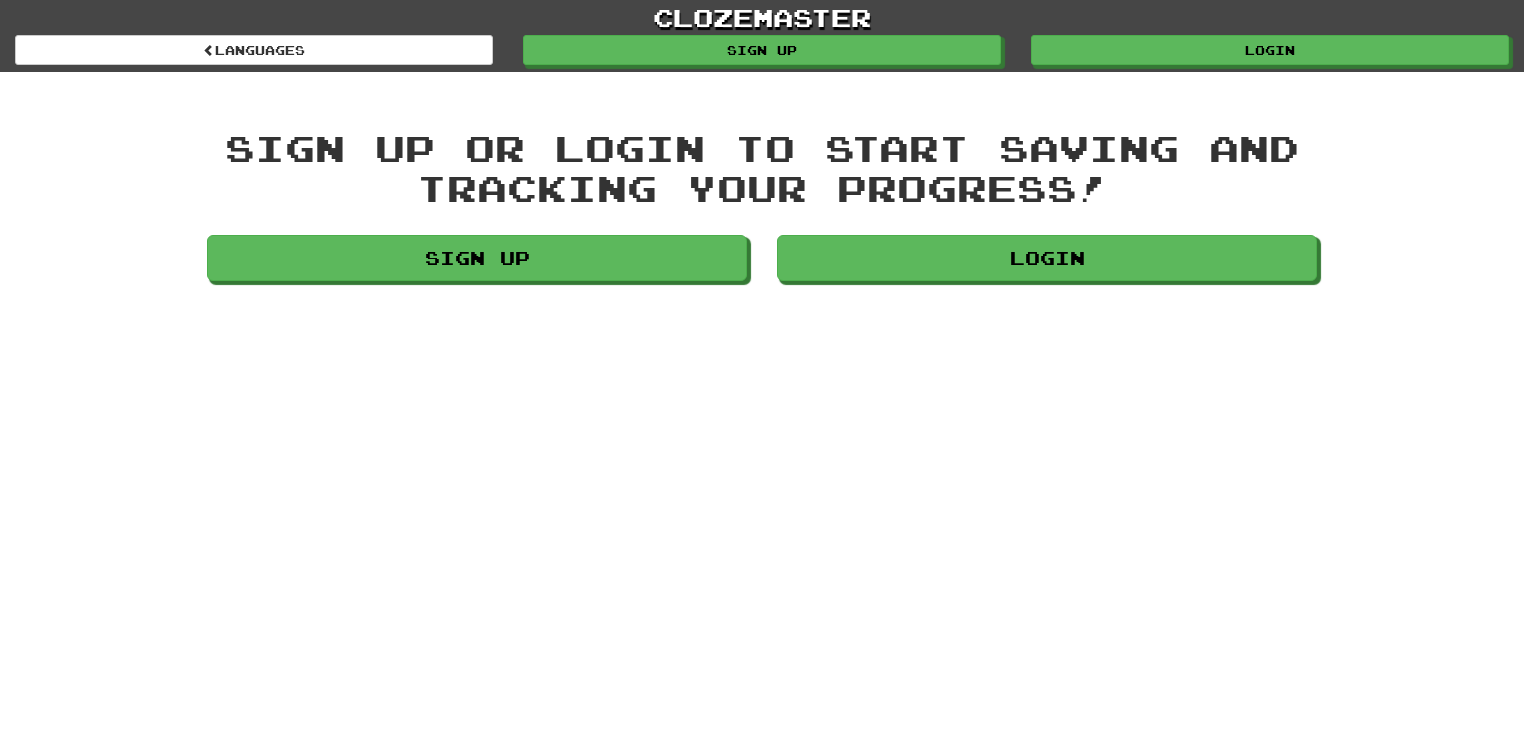 scroll, scrollTop: 0, scrollLeft: 0, axis: both 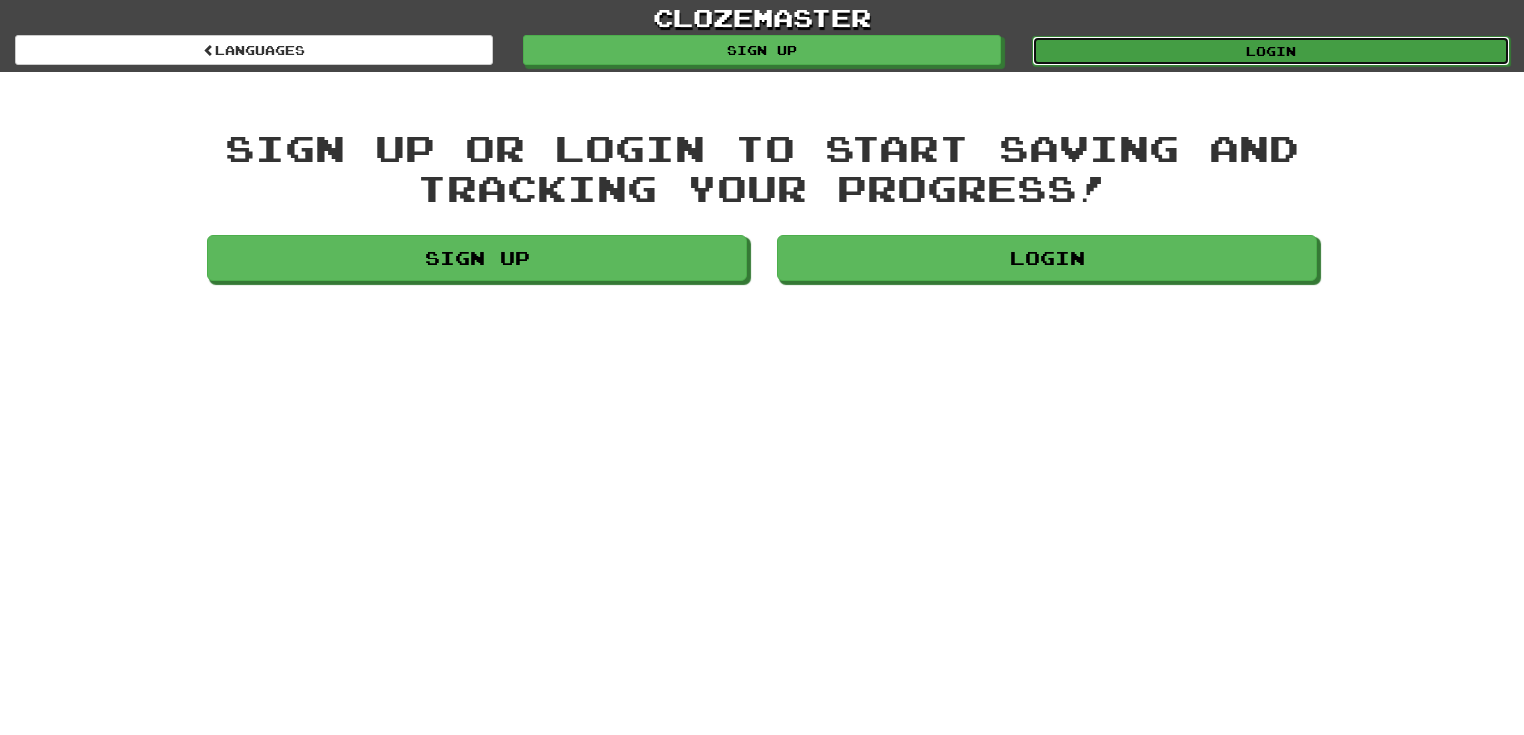 click on "Login" at bounding box center [1271, 51] 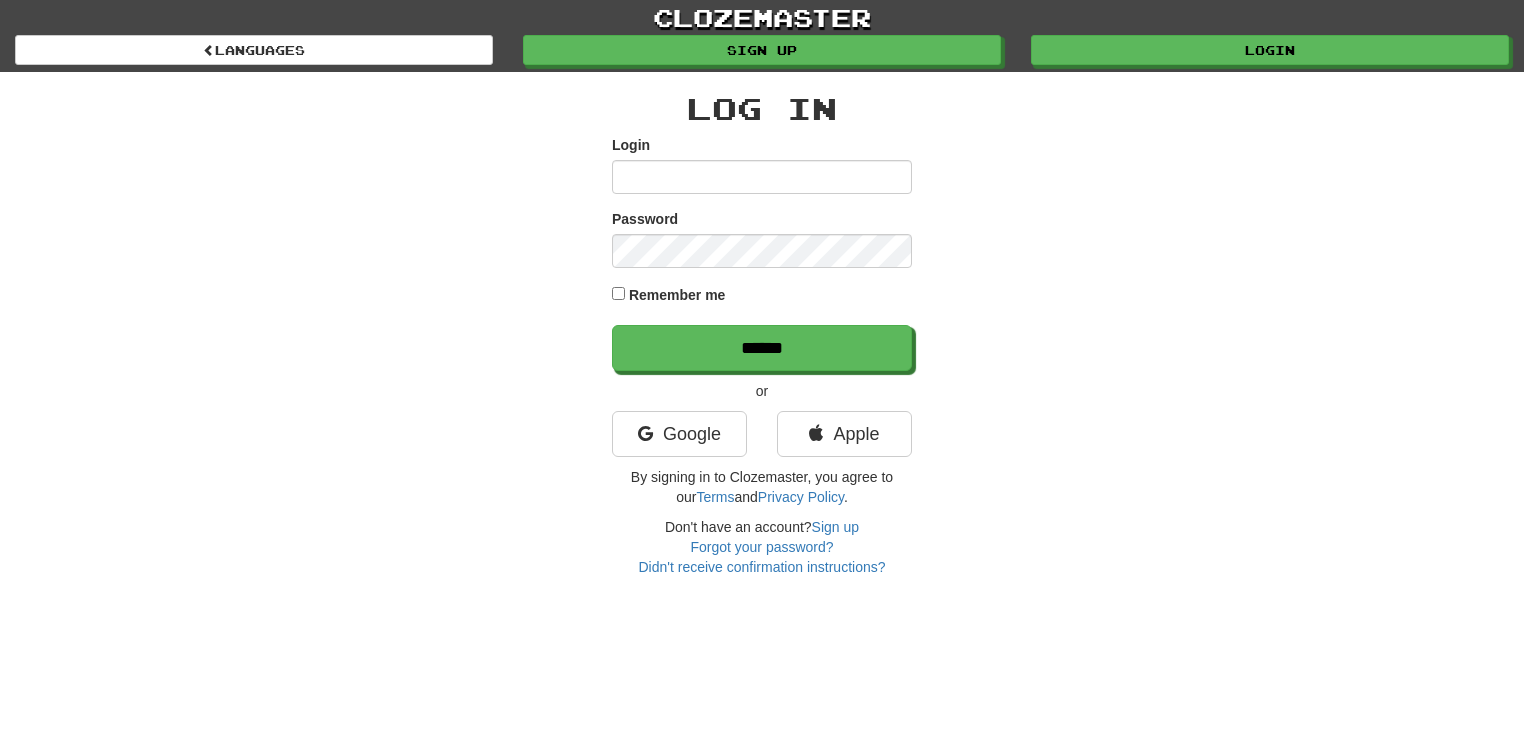 scroll, scrollTop: 0, scrollLeft: 0, axis: both 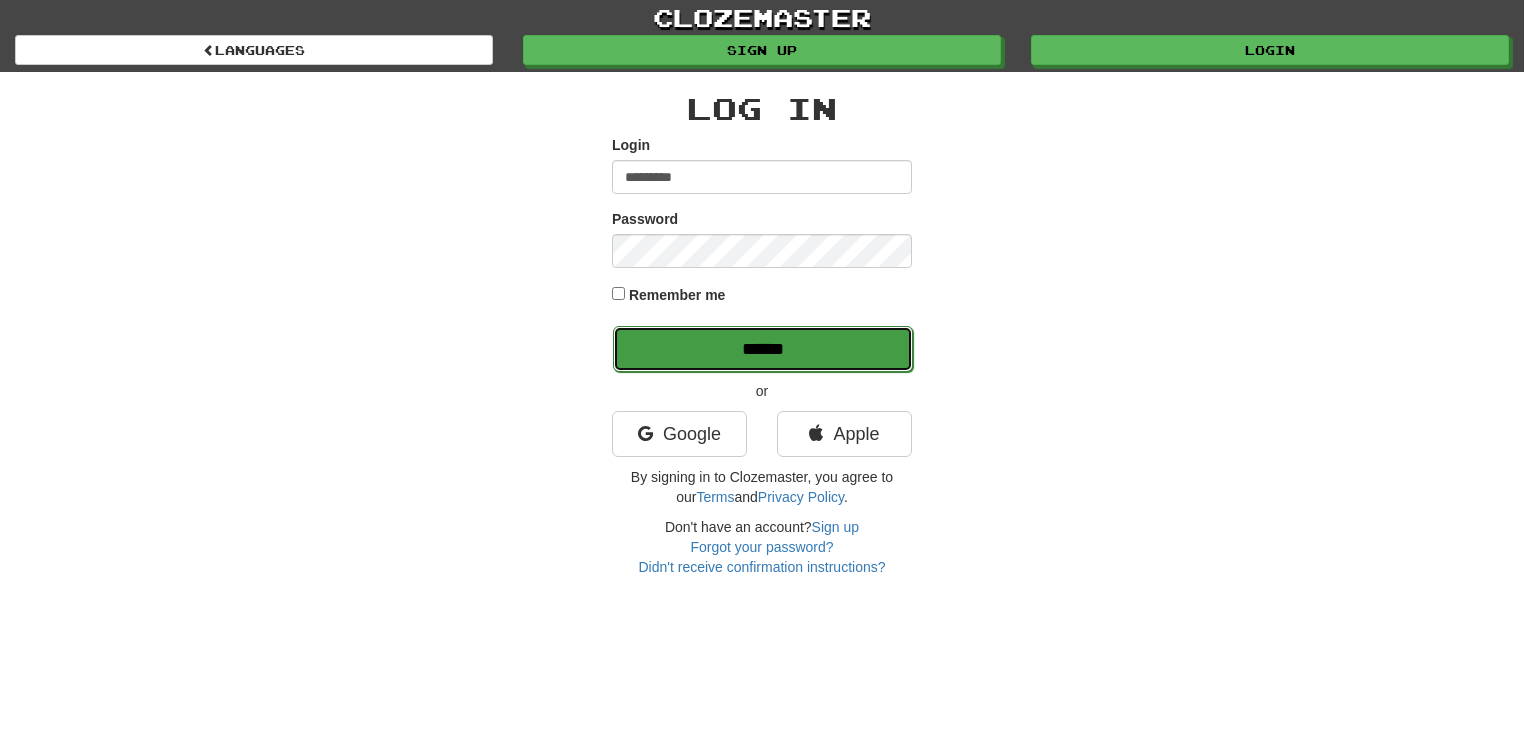 click on "******" at bounding box center (763, 349) 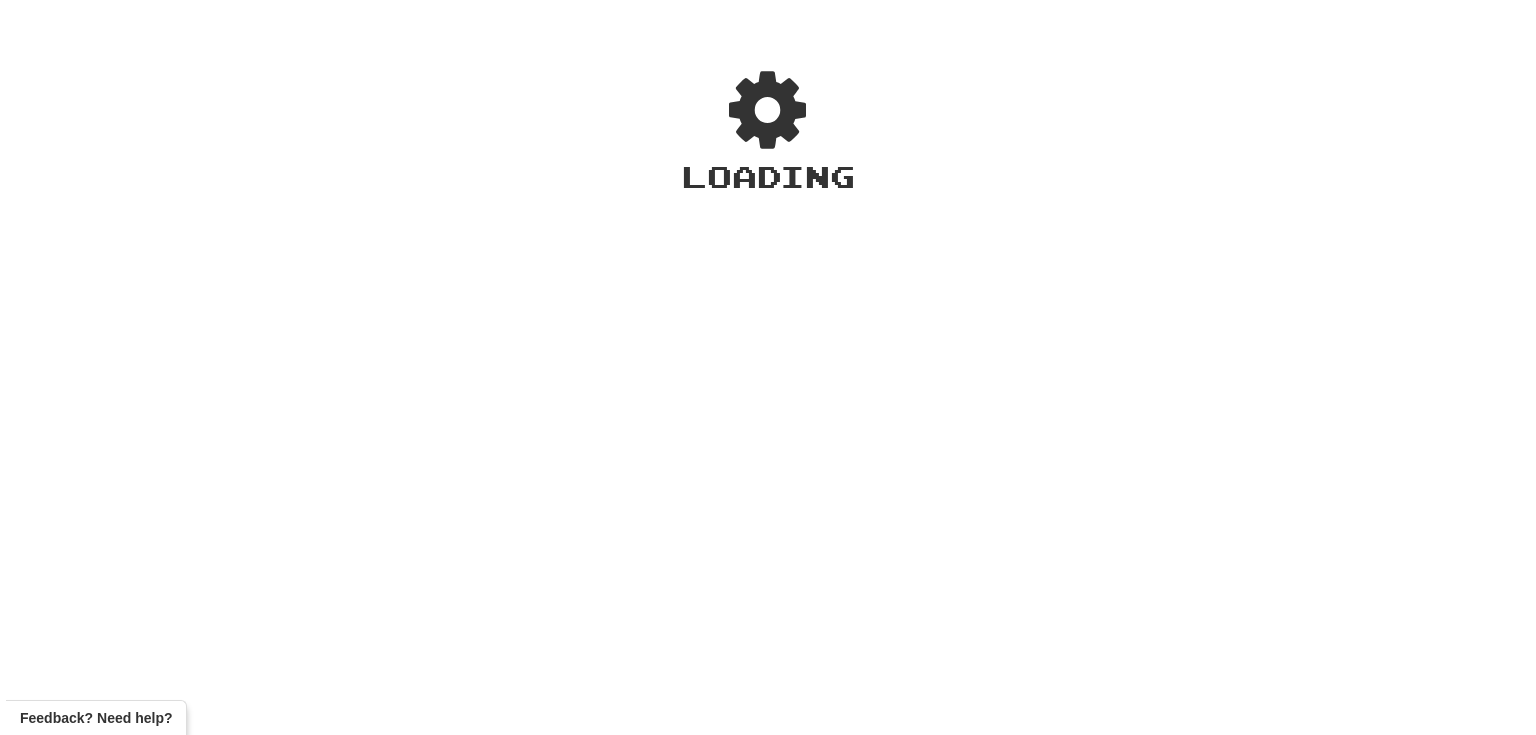 scroll, scrollTop: 0, scrollLeft: 0, axis: both 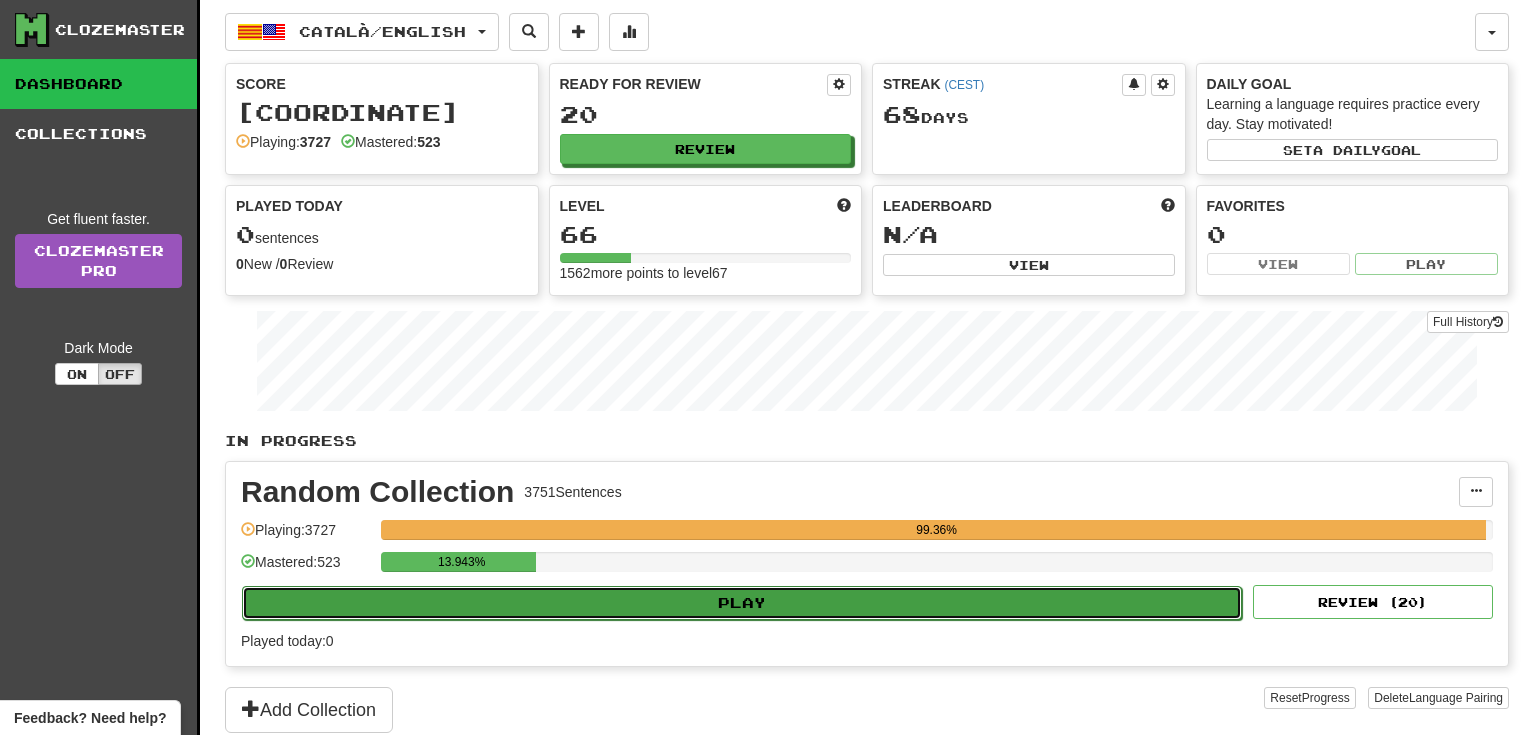 click on "Play" at bounding box center [742, 603] 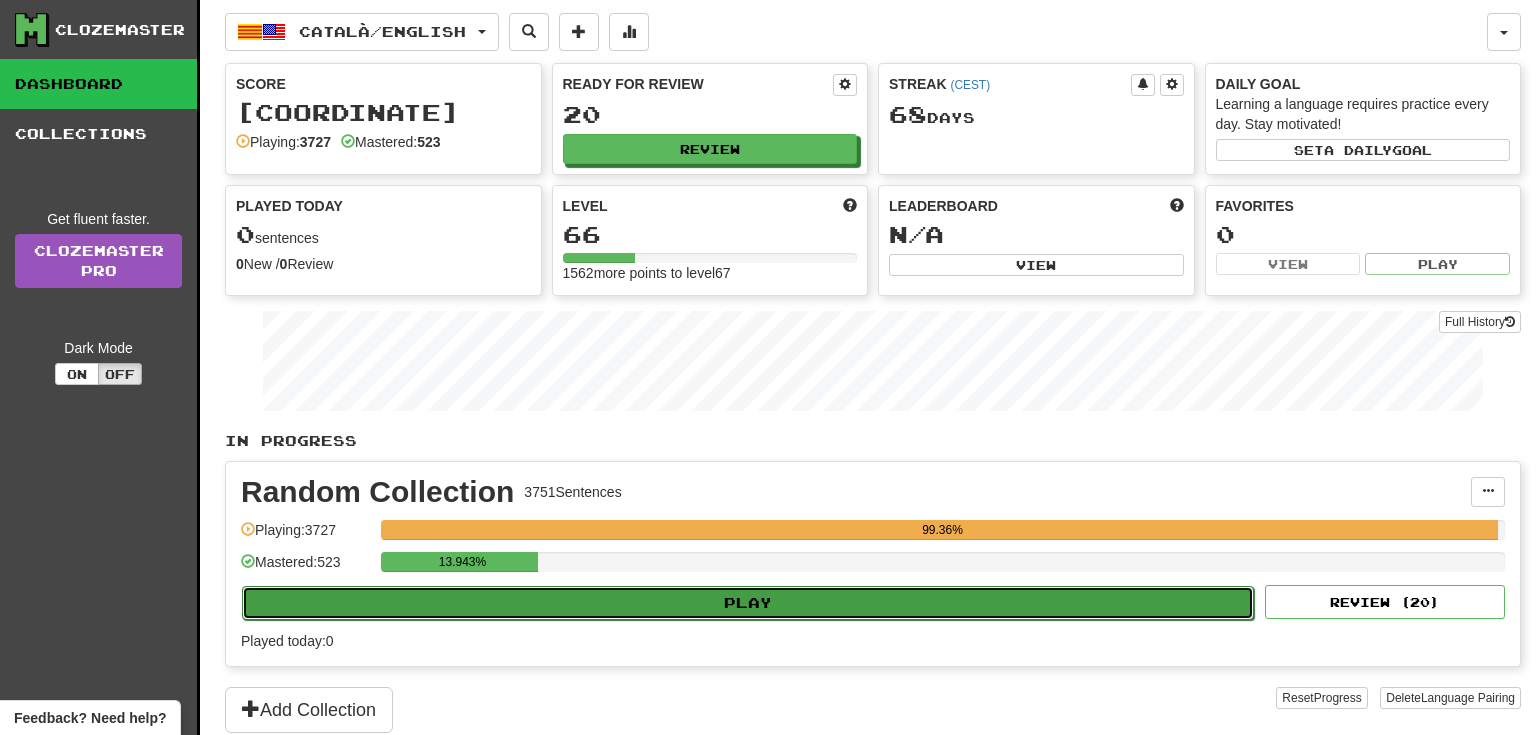 select on "**" 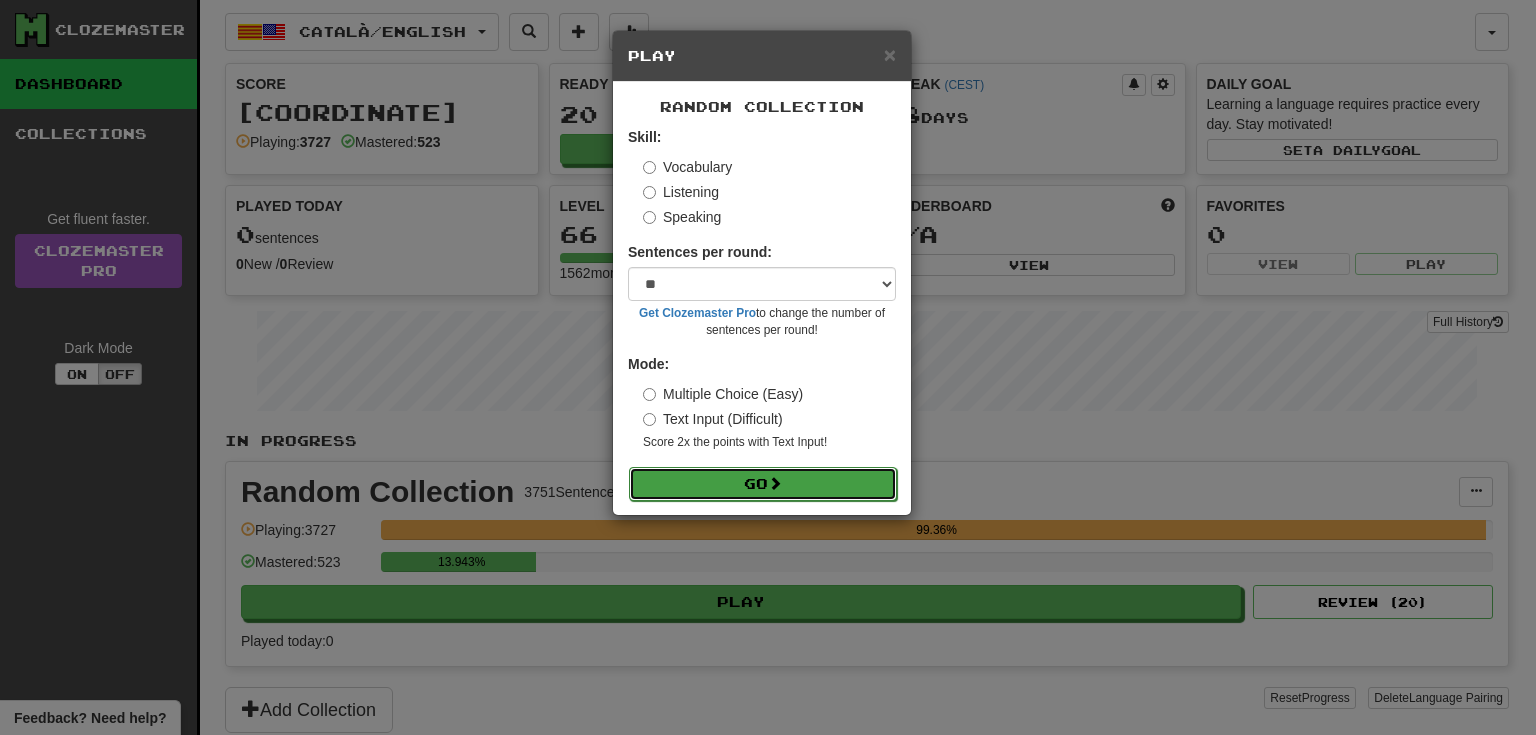 click on "Go" at bounding box center [763, 484] 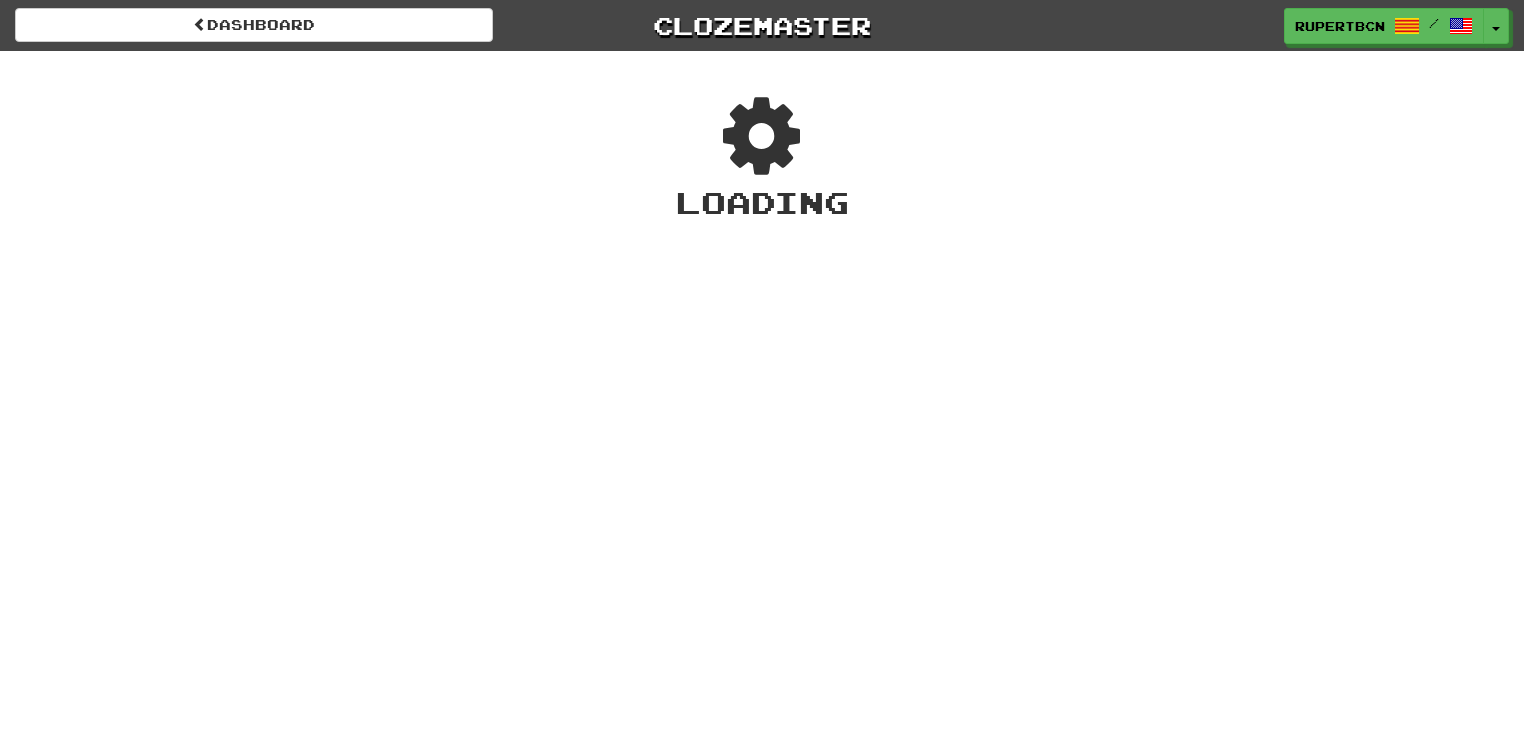 scroll, scrollTop: 0, scrollLeft: 0, axis: both 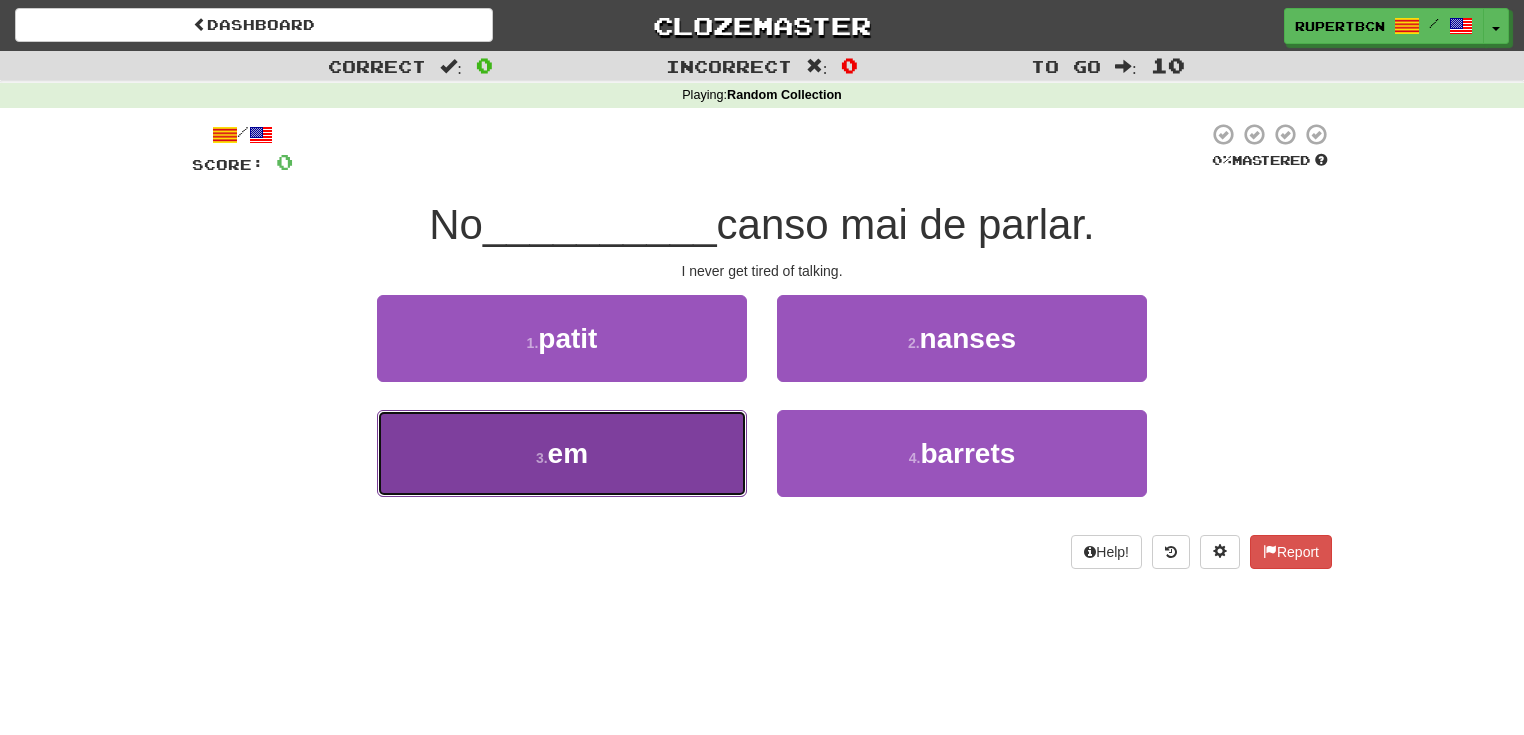 click on "3 .  em" at bounding box center [562, 453] 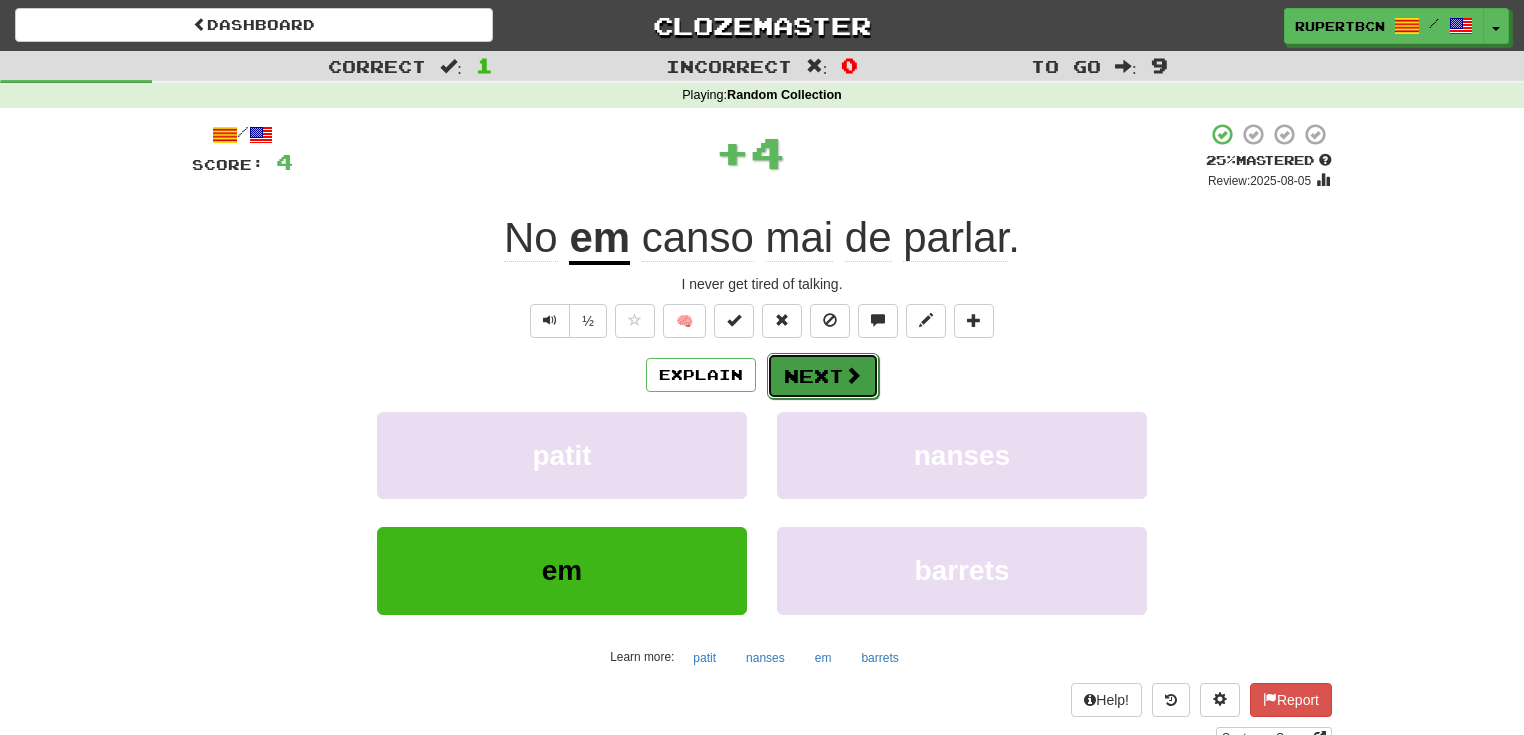 click on "Next" at bounding box center [823, 376] 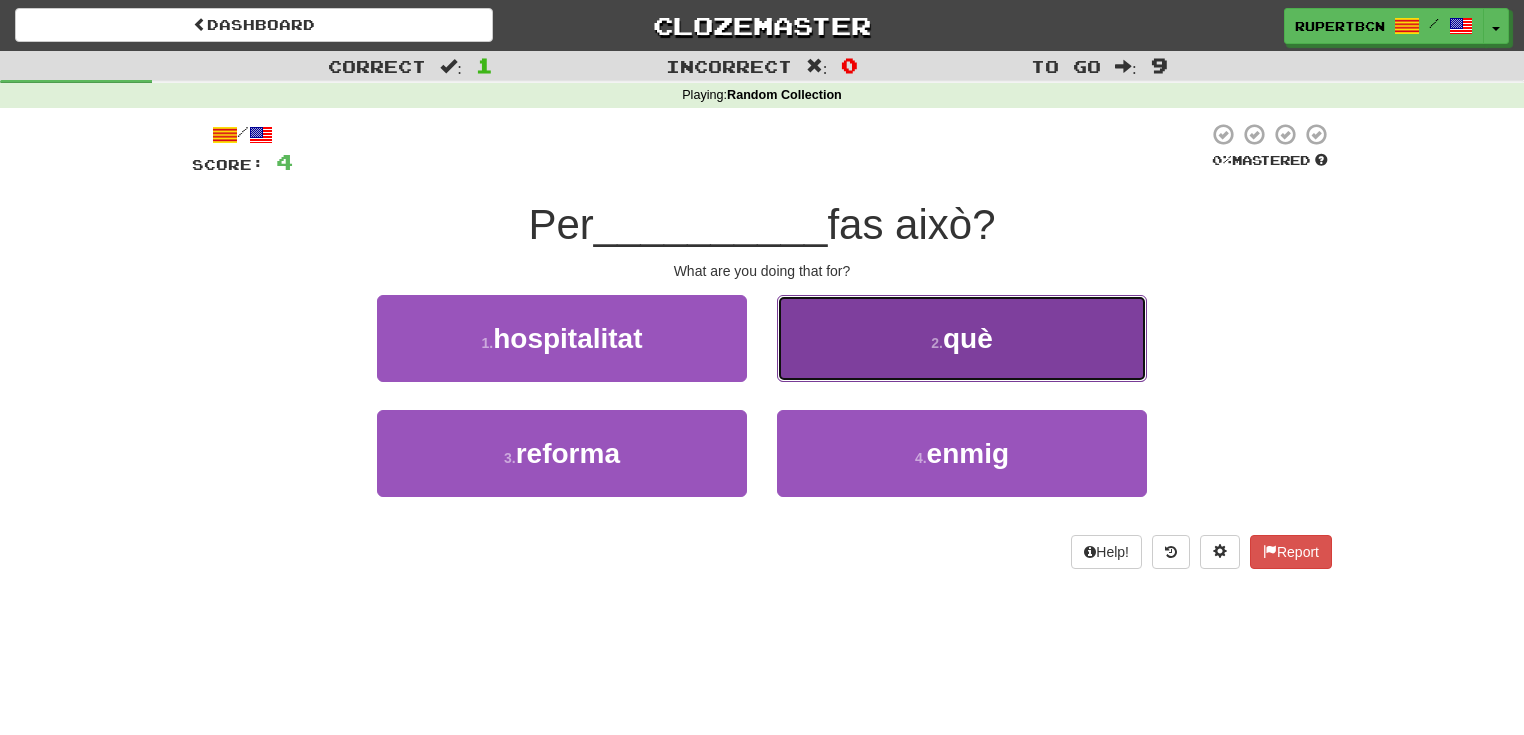 click on "2 .  què" at bounding box center (962, 338) 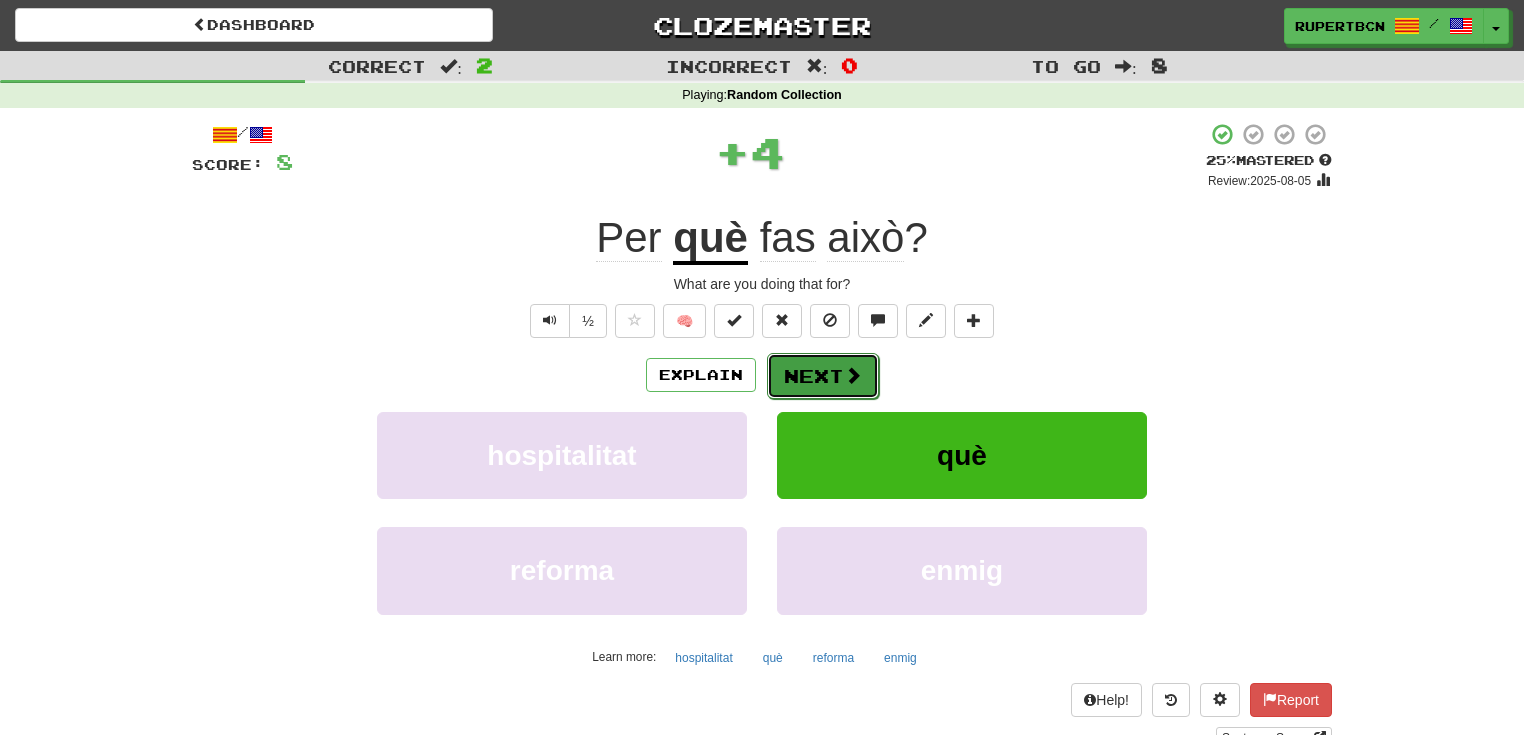 click on "Next" at bounding box center [823, 376] 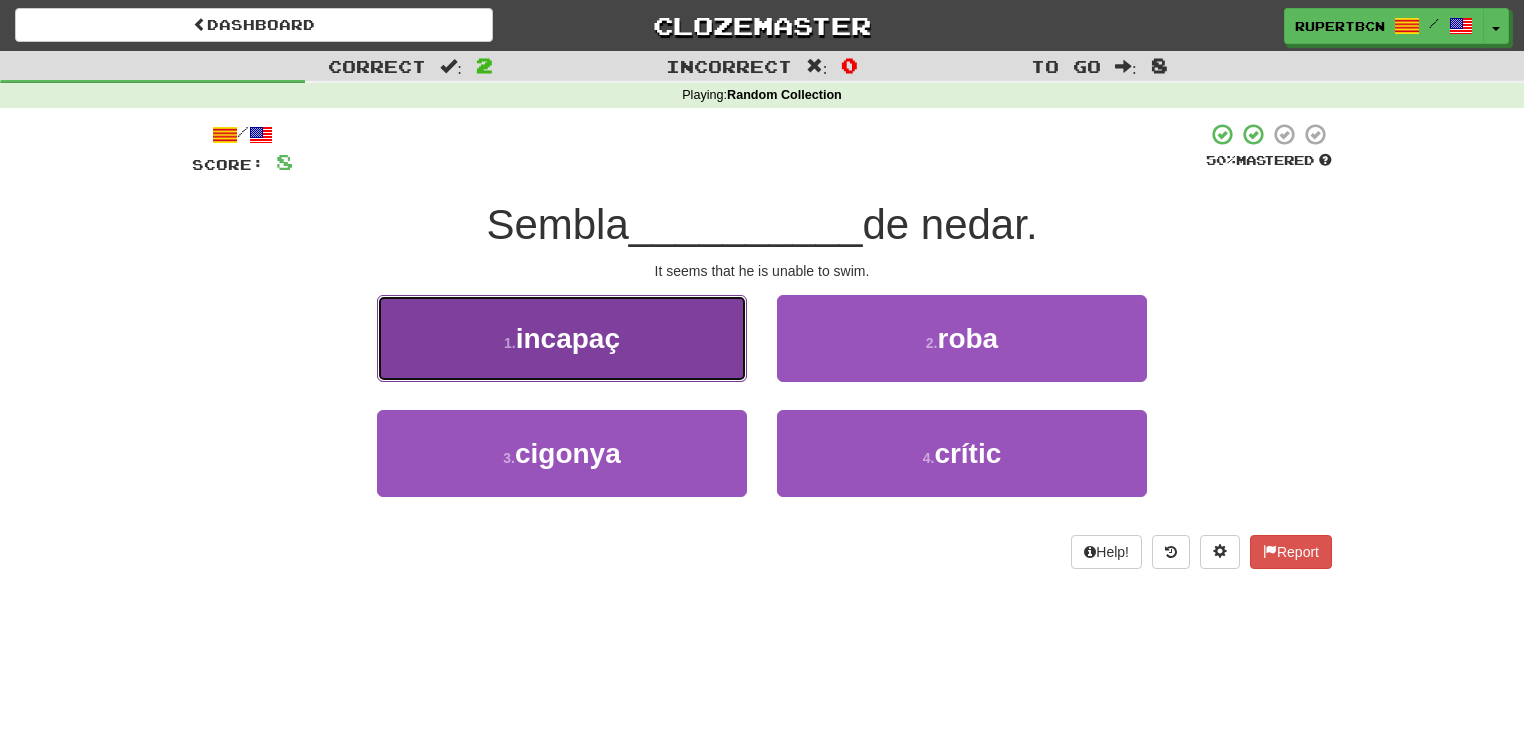 click on "1 .  incapaç" at bounding box center (562, 338) 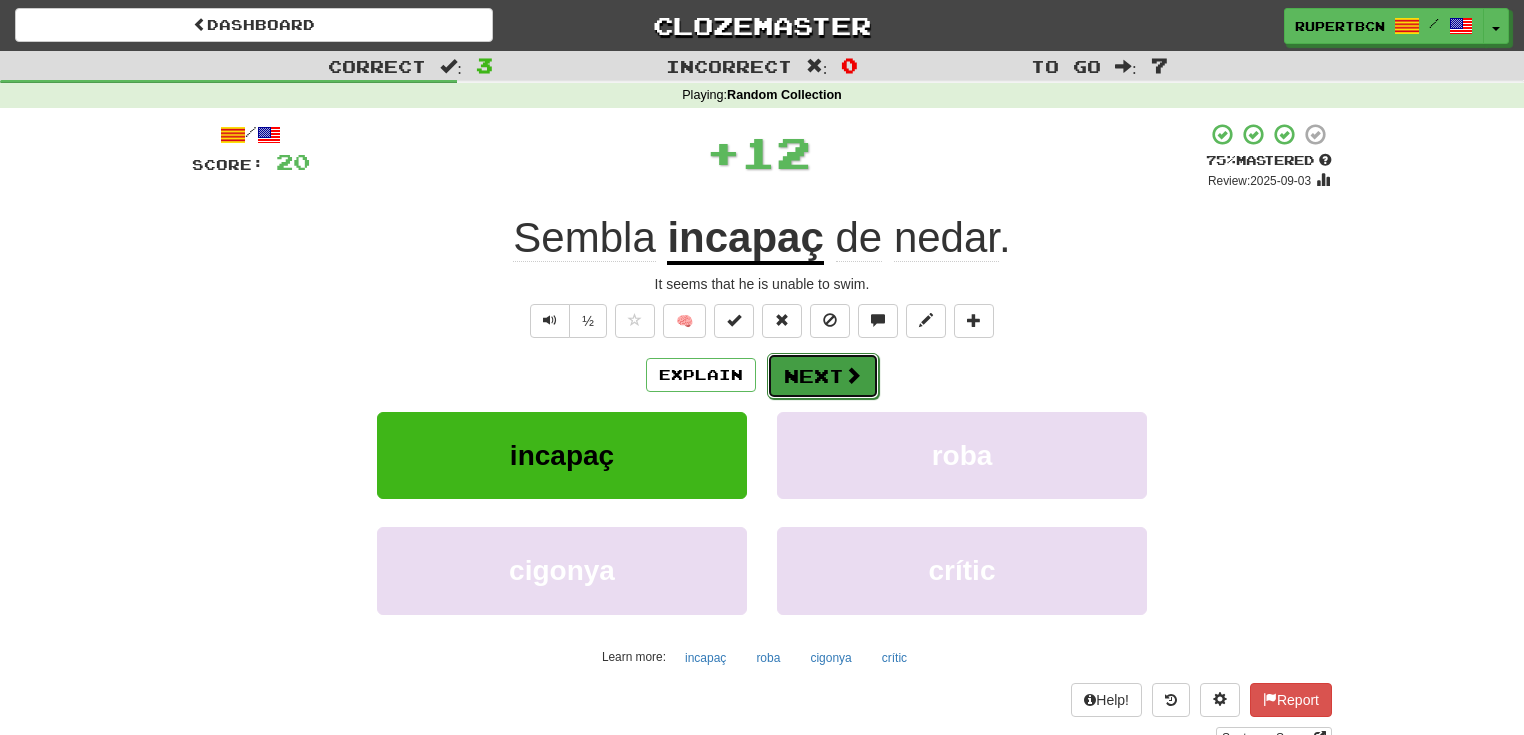 click on "Next" at bounding box center [823, 376] 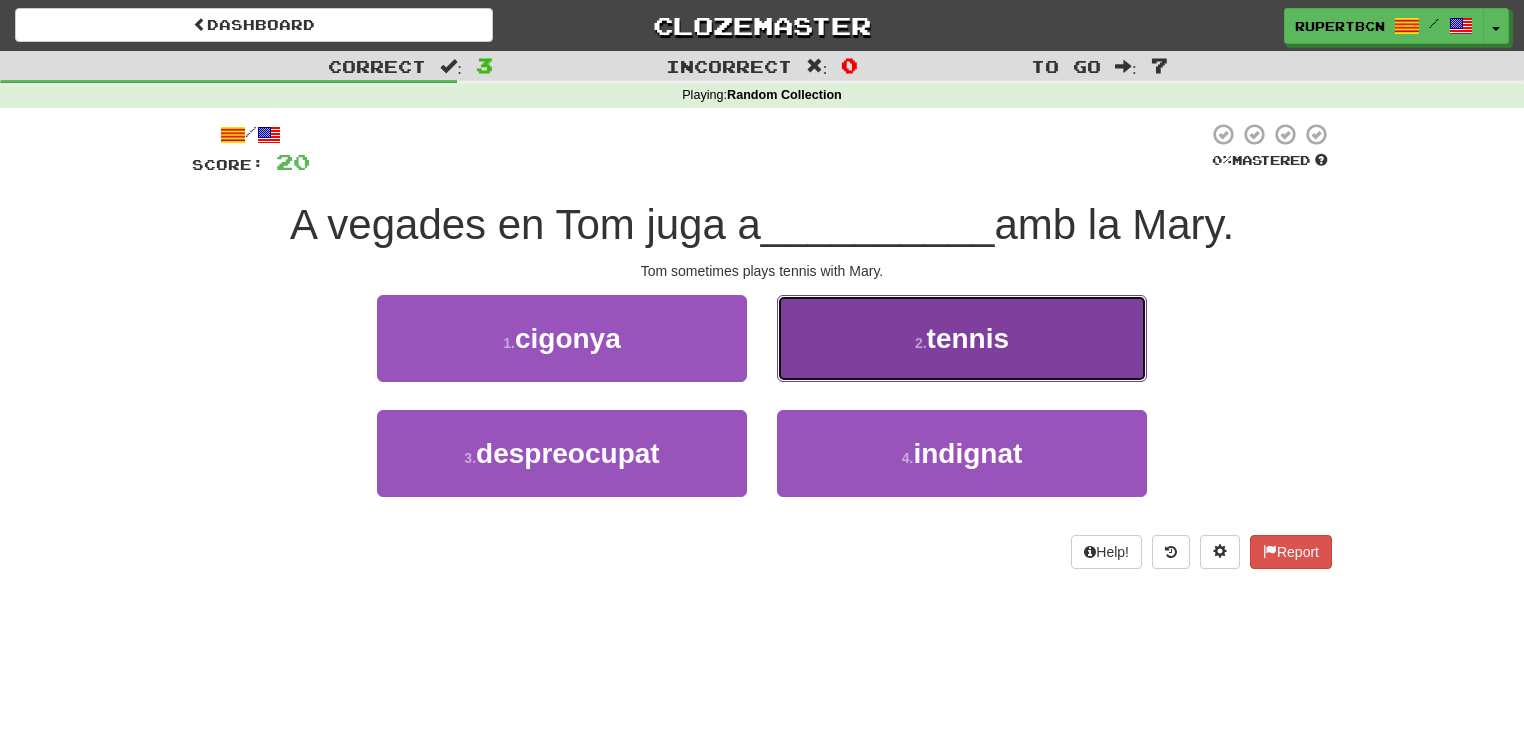 click on "tennis" at bounding box center [968, 338] 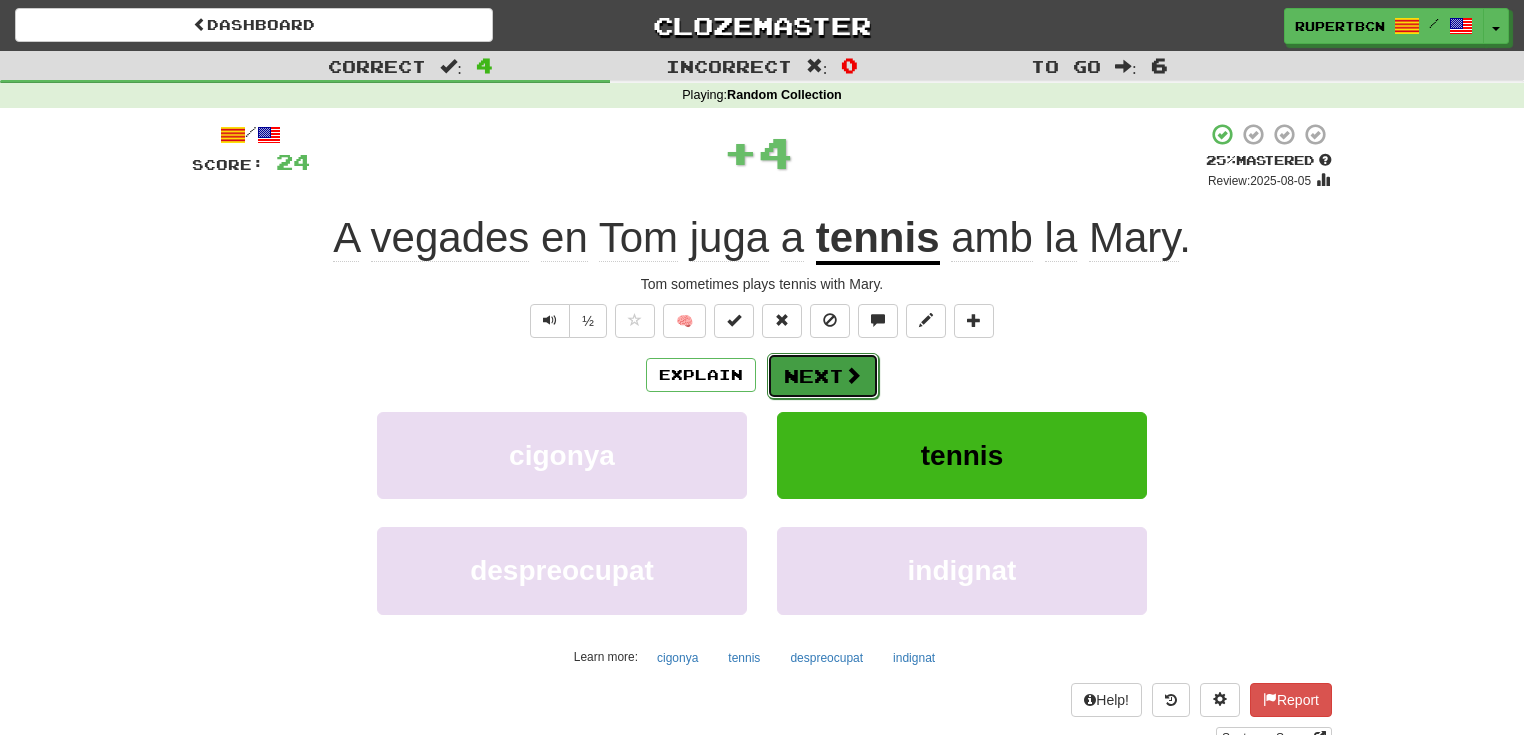 click on "Next" at bounding box center [823, 376] 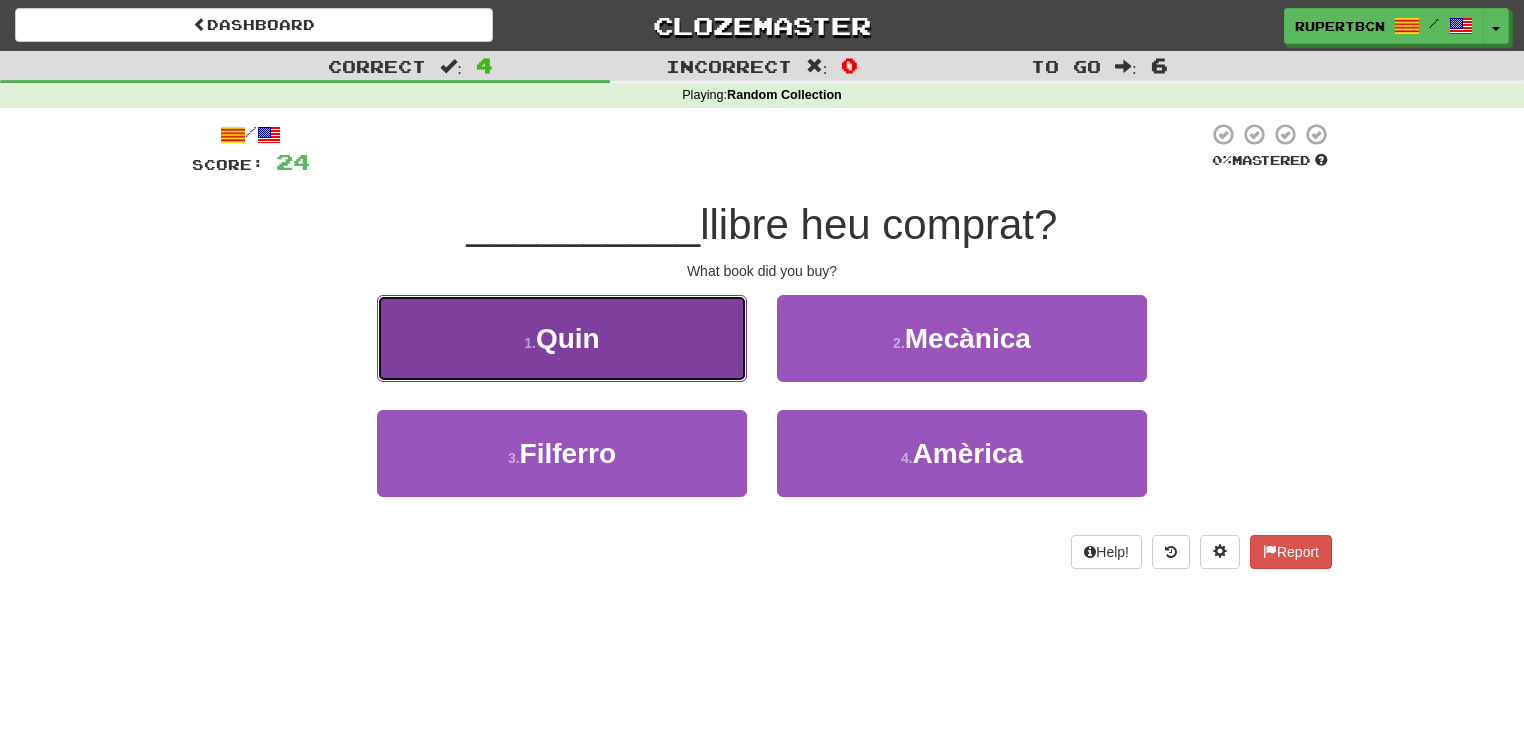 click on "1 .  Quin" at bounding box center [562, 338] 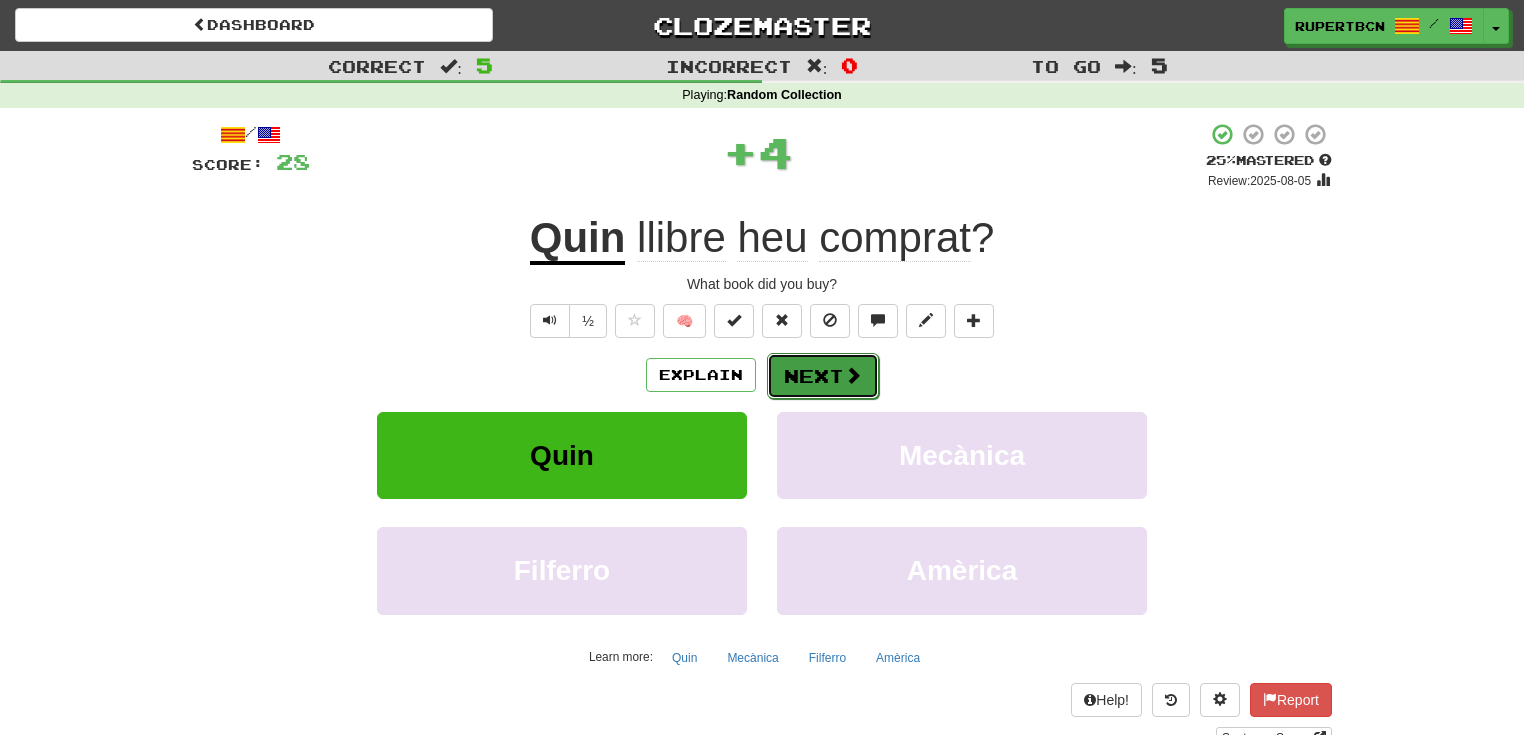 click on "Next" at bounding box center (823, 376) 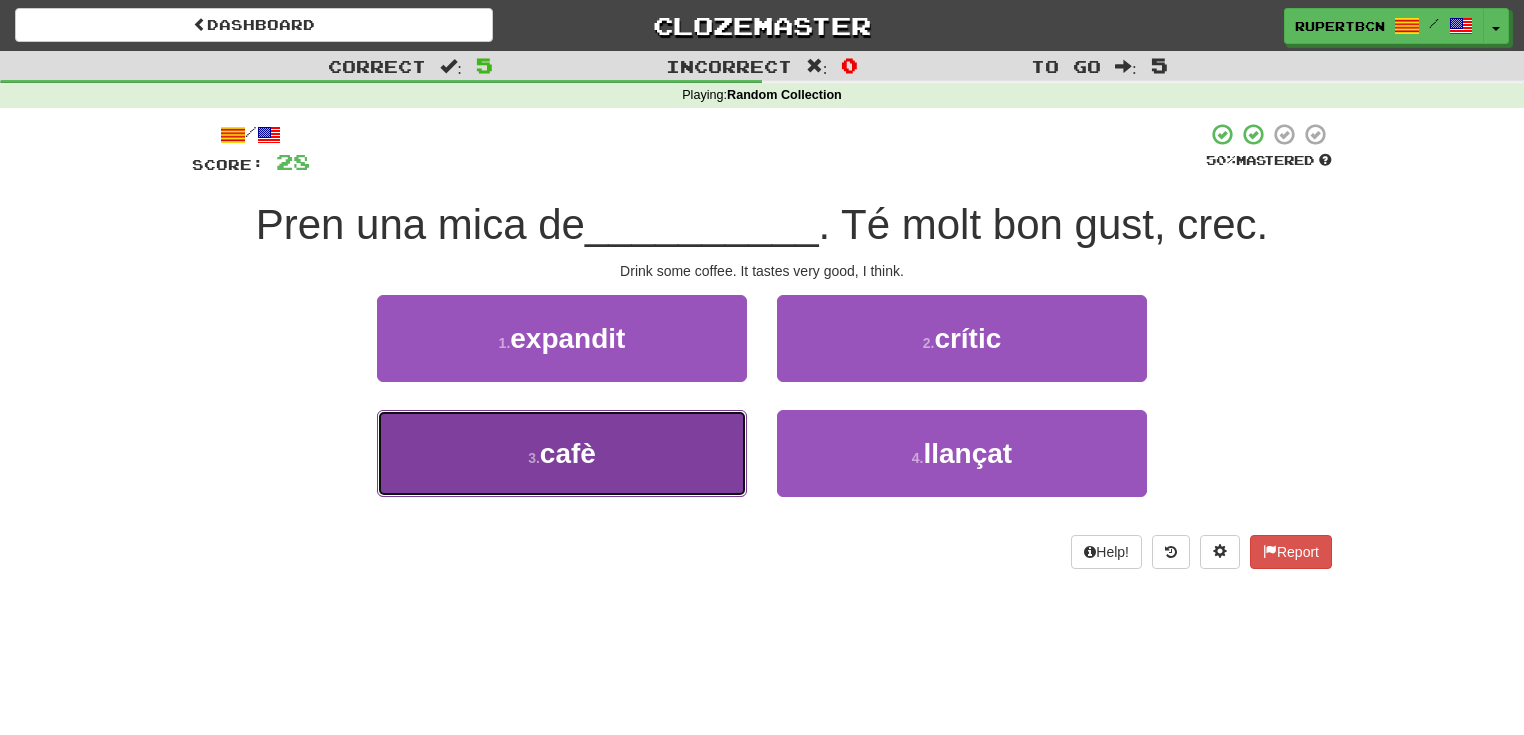 click on "3 .  cafè" at bounding box center [562, 453] 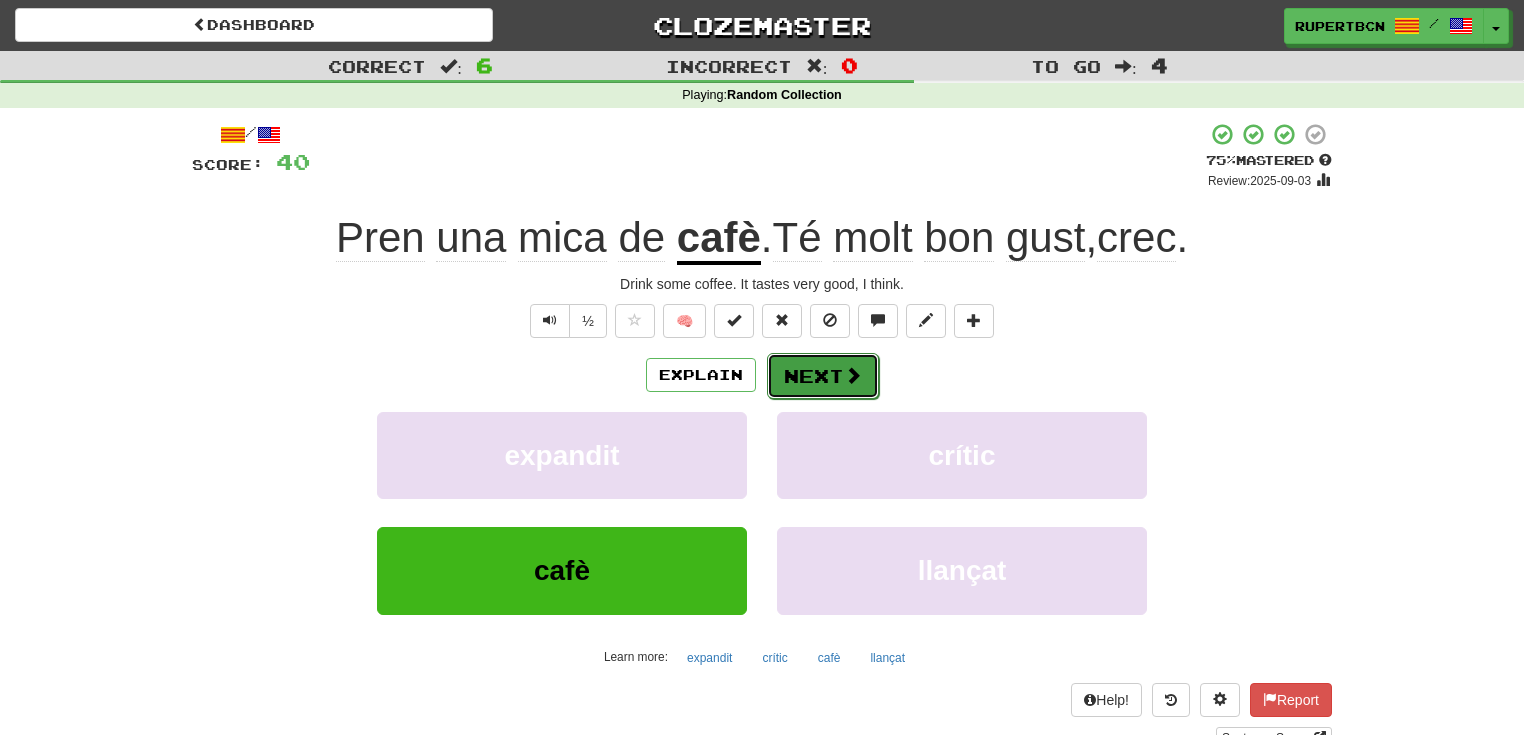 click on "Next" at bounding box center [823, 376] 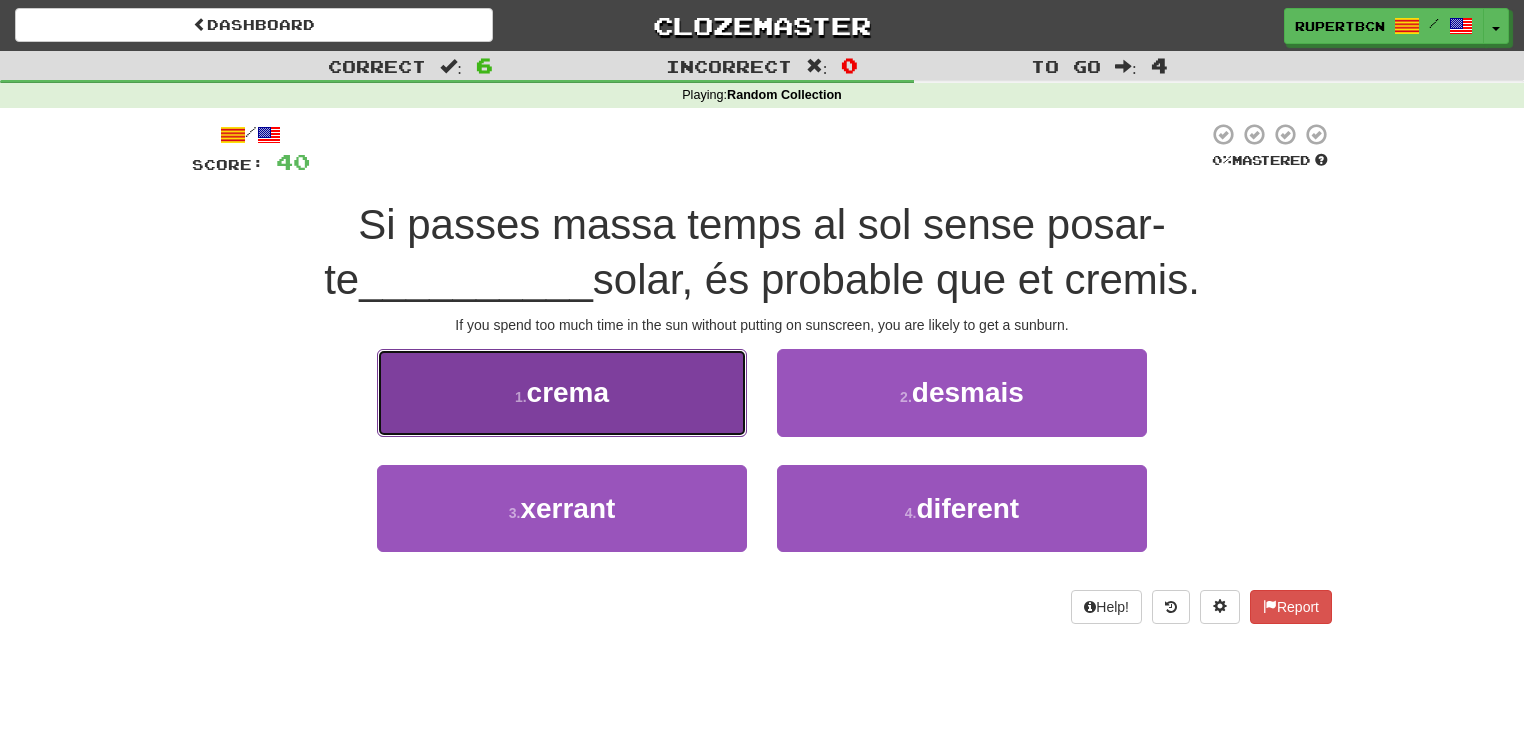 click on "1 .  crema" at bounding box center [562, 392] 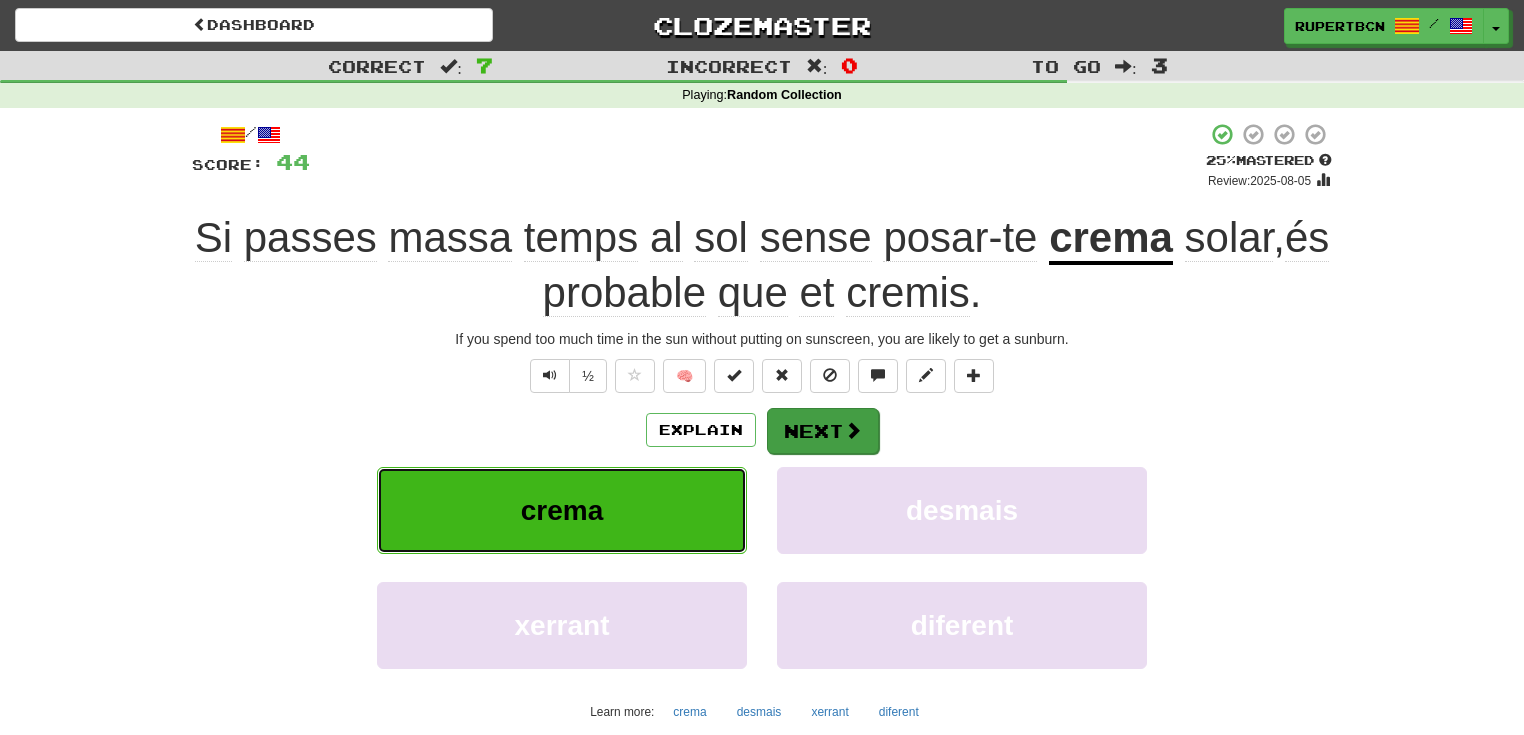 type 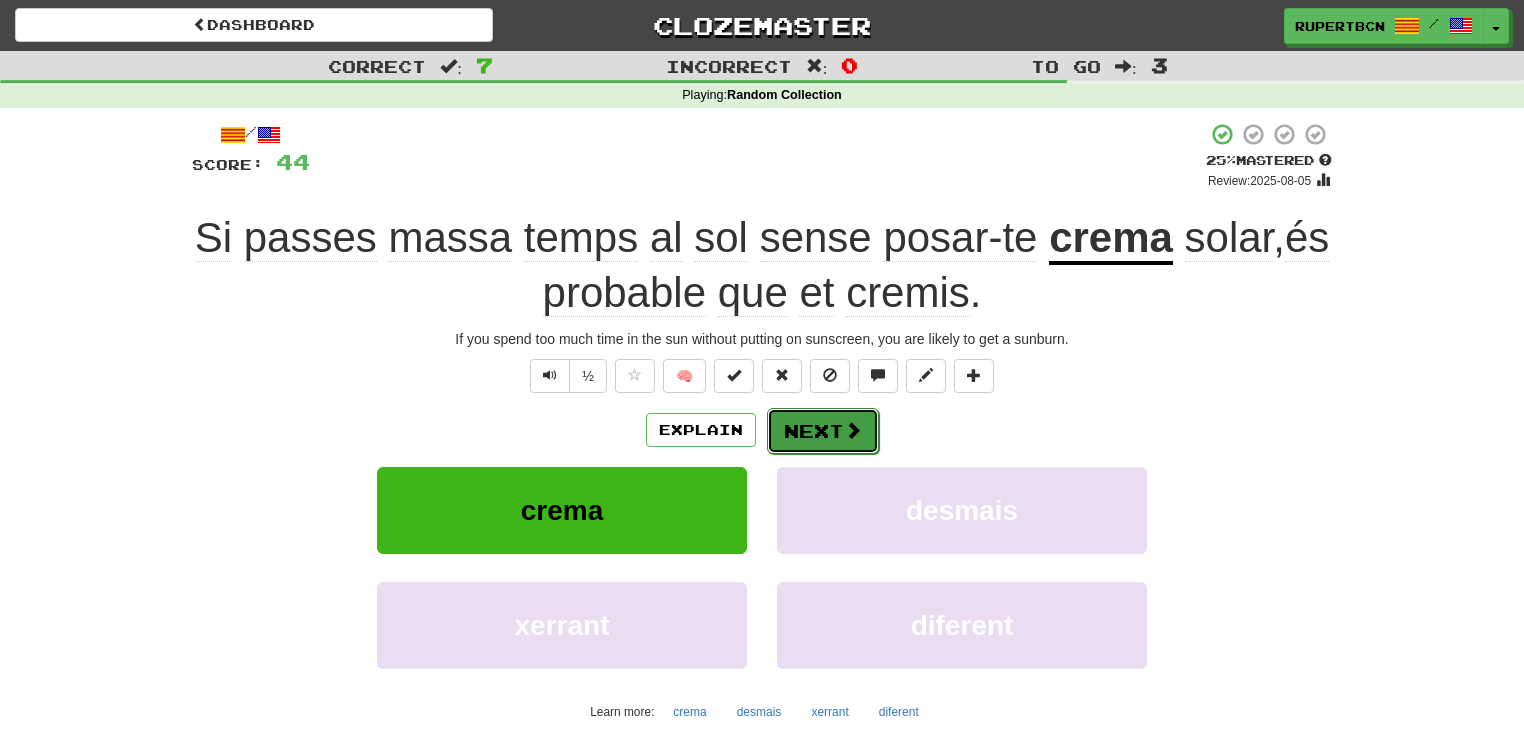 click on "Next" at bounding box center [823, 431] 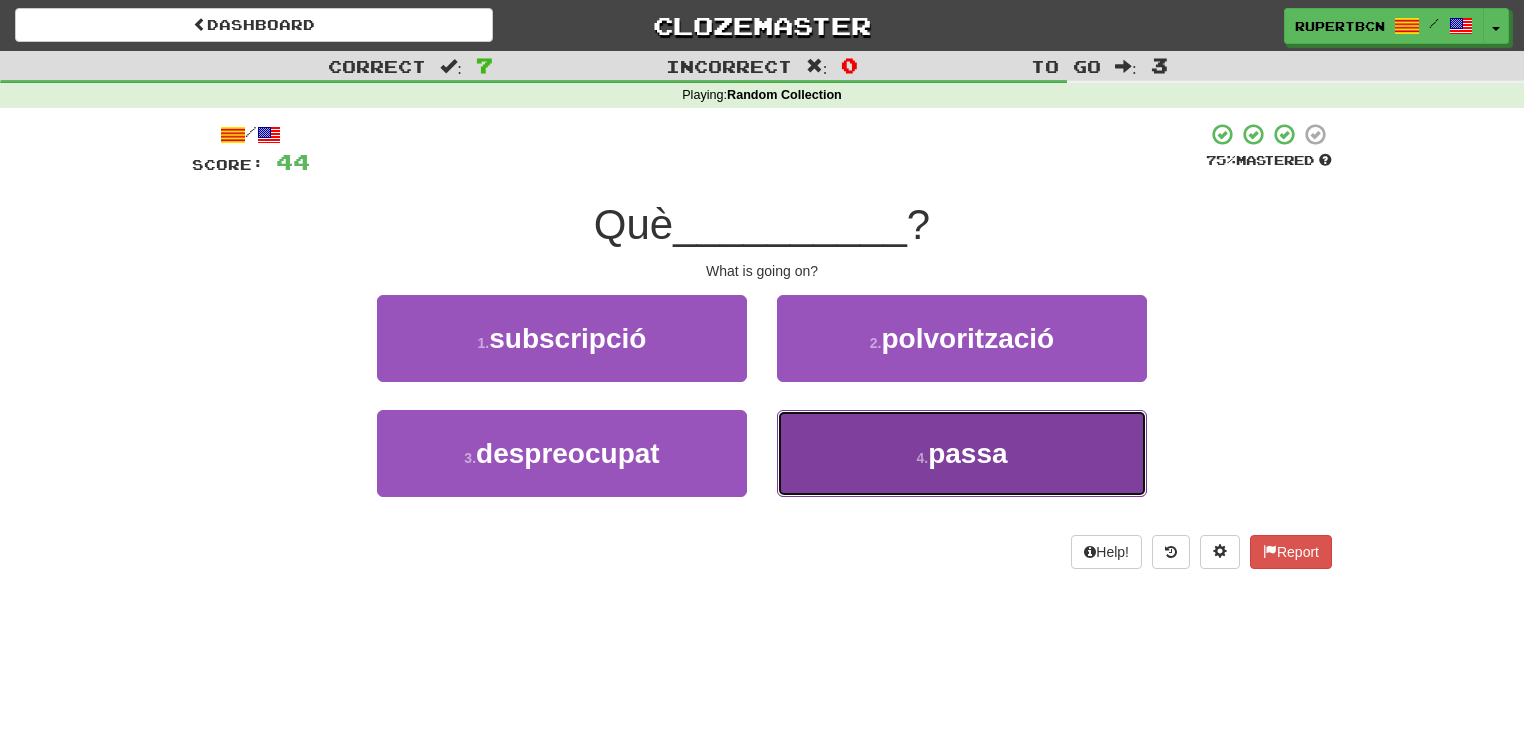 click on "4 .  passa" at bounding box center [962, 453] 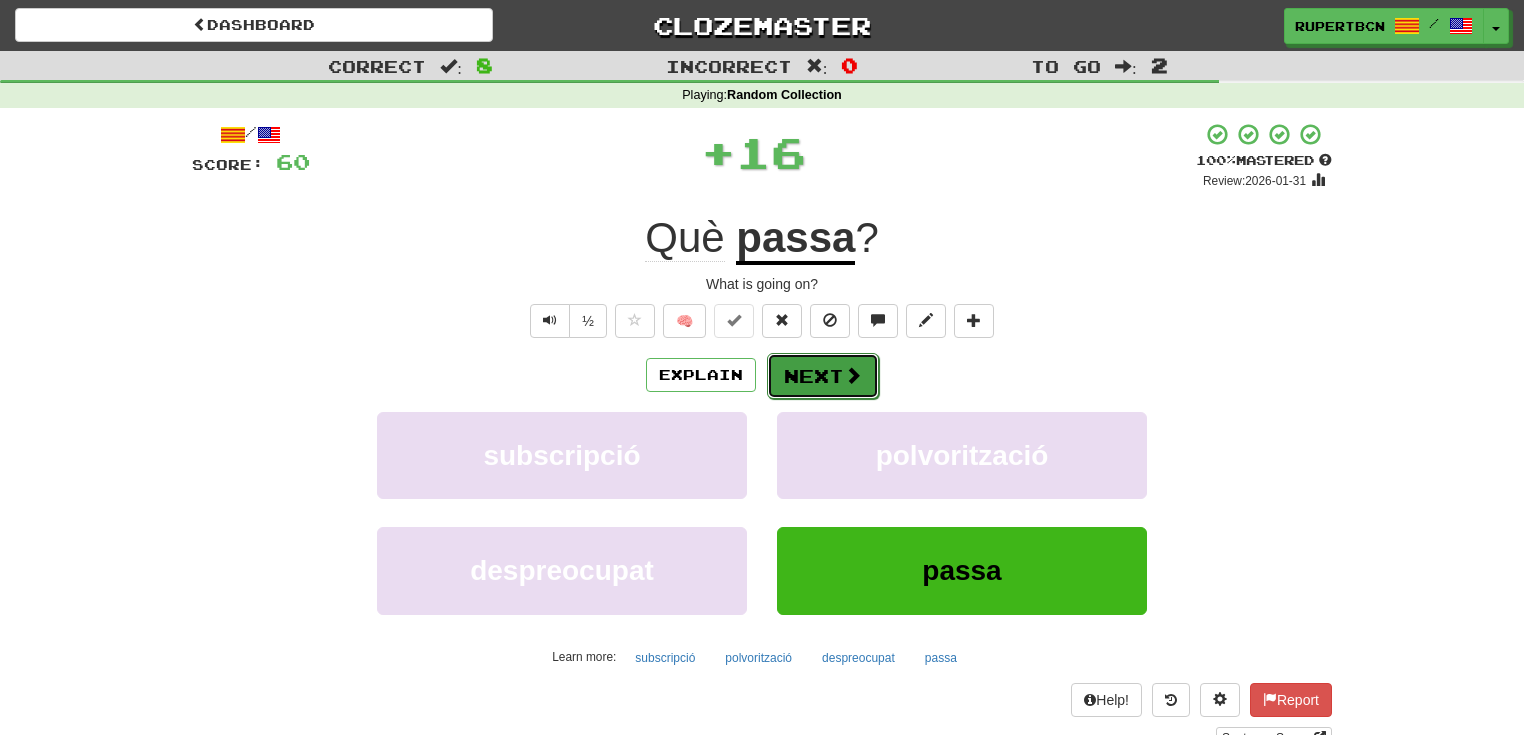 click on "Next" at bounding box center (823, 376) 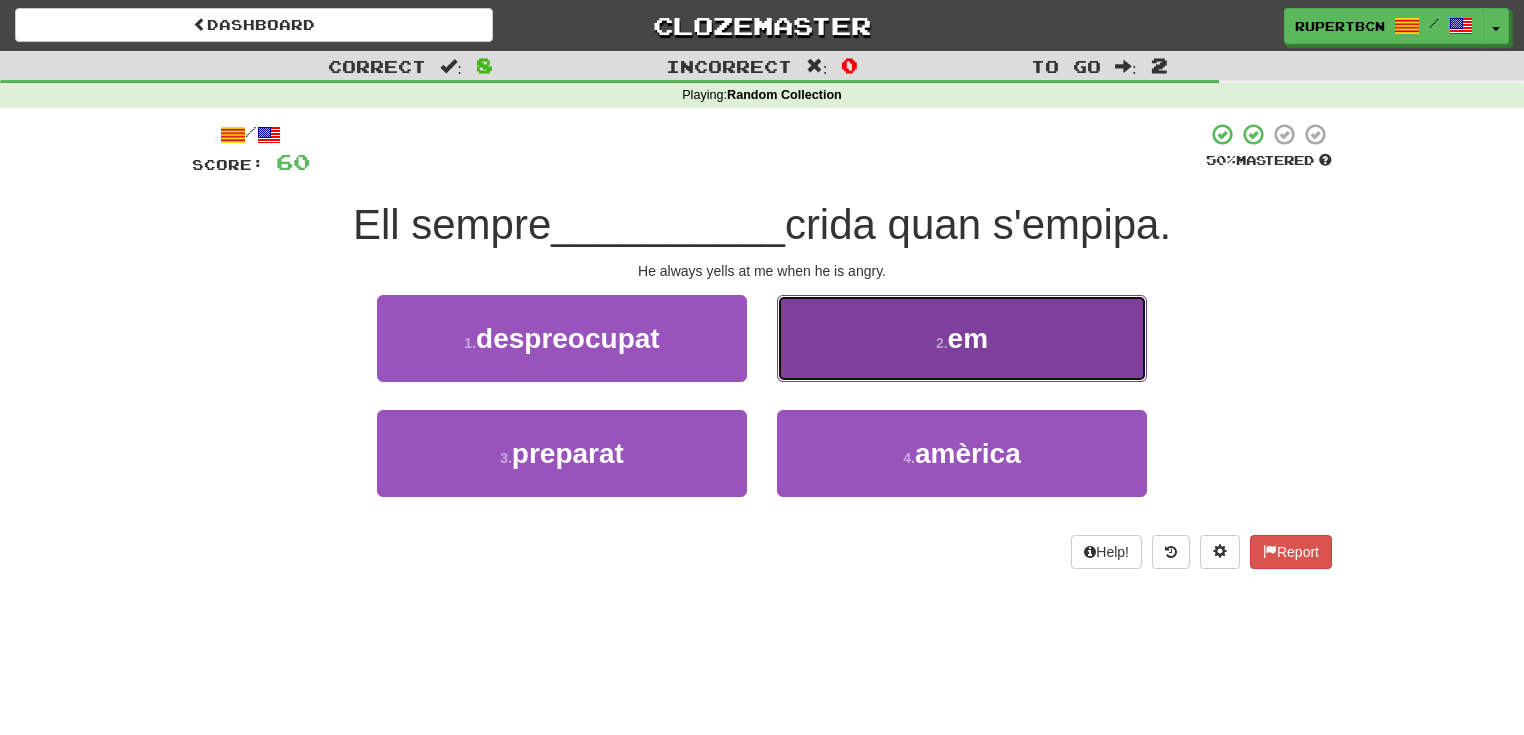 click on "2 .  em" at bounding box center (962, 338) 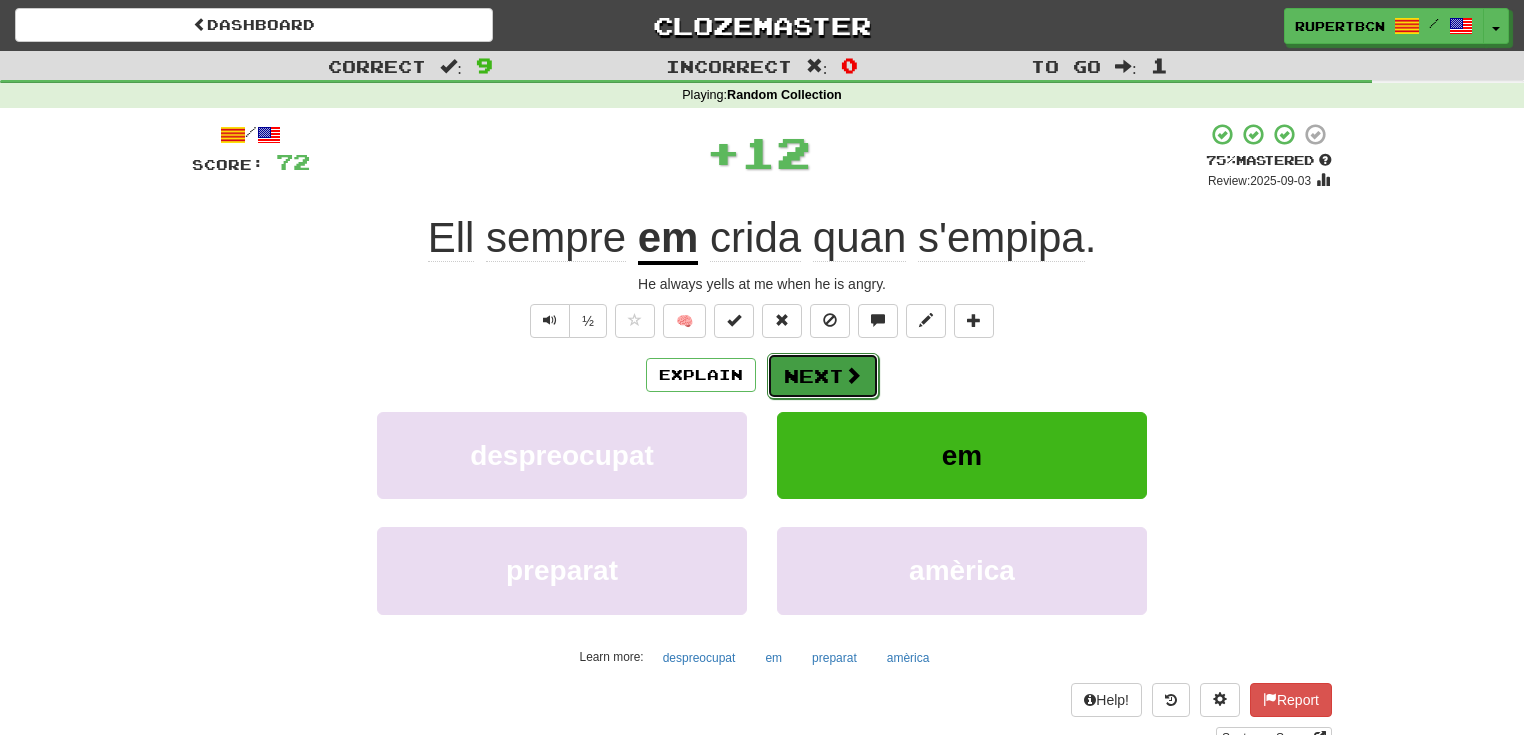 click on "Next" at bounding box center (823, 376) 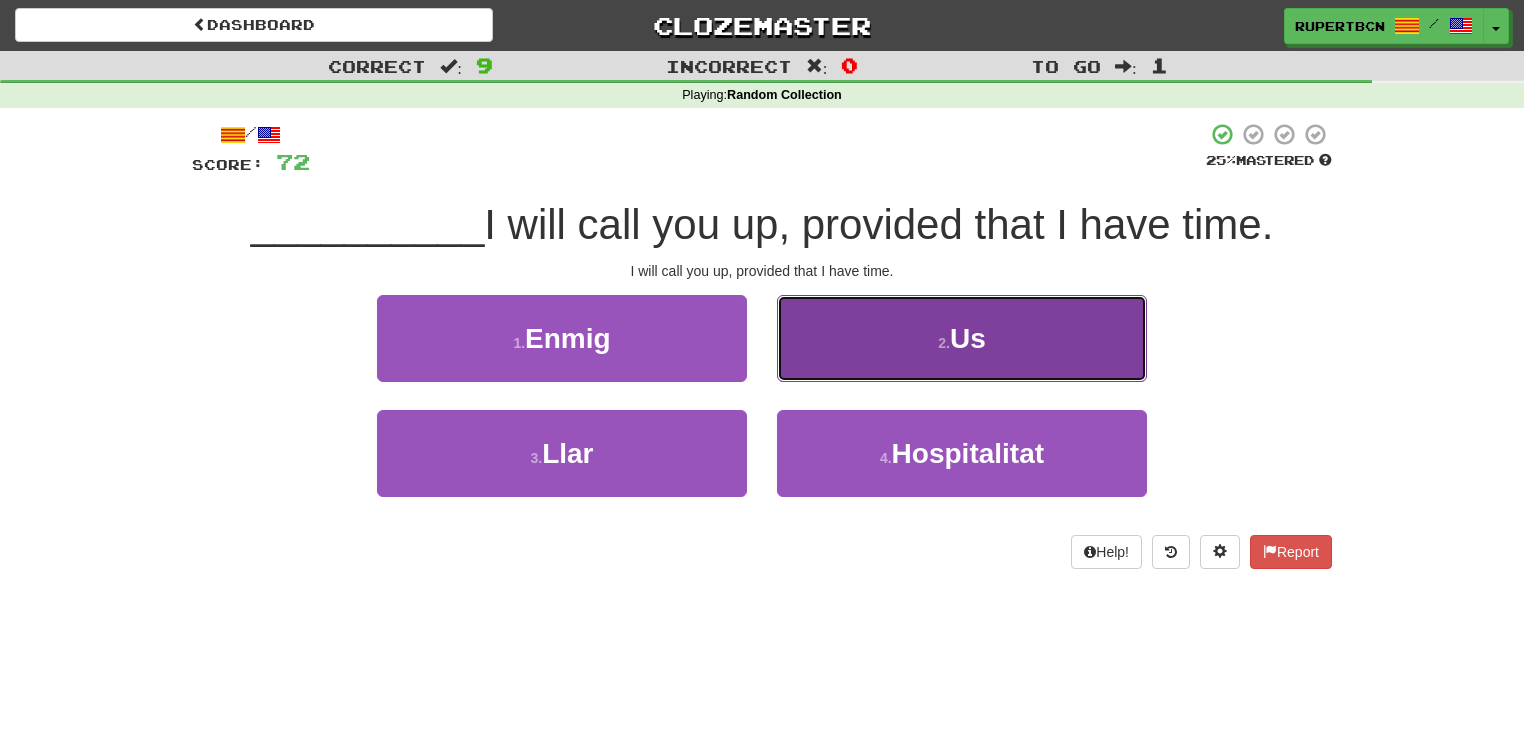click on "2 .  Us" at bounding box center (962, 338) 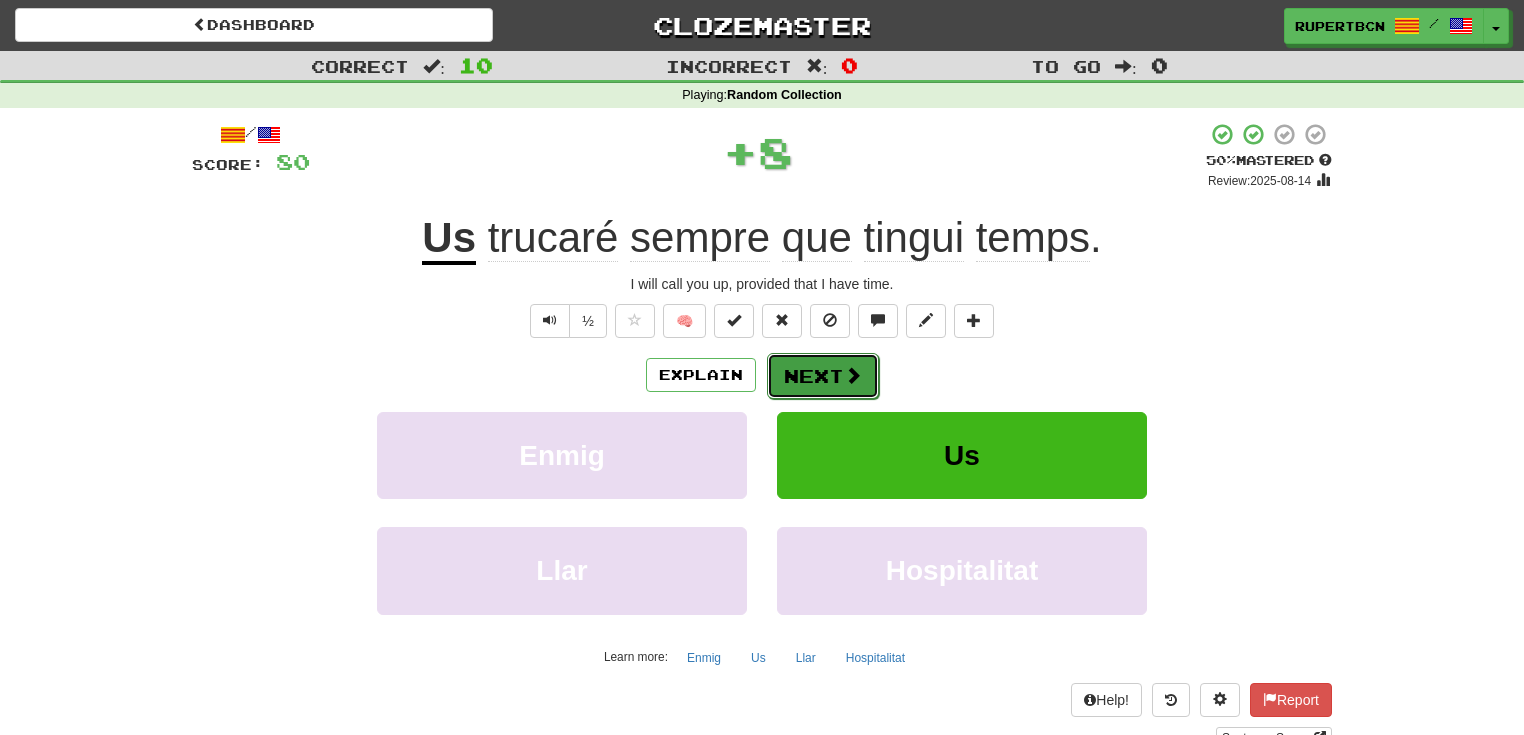 click at bounding box center [853, 375] 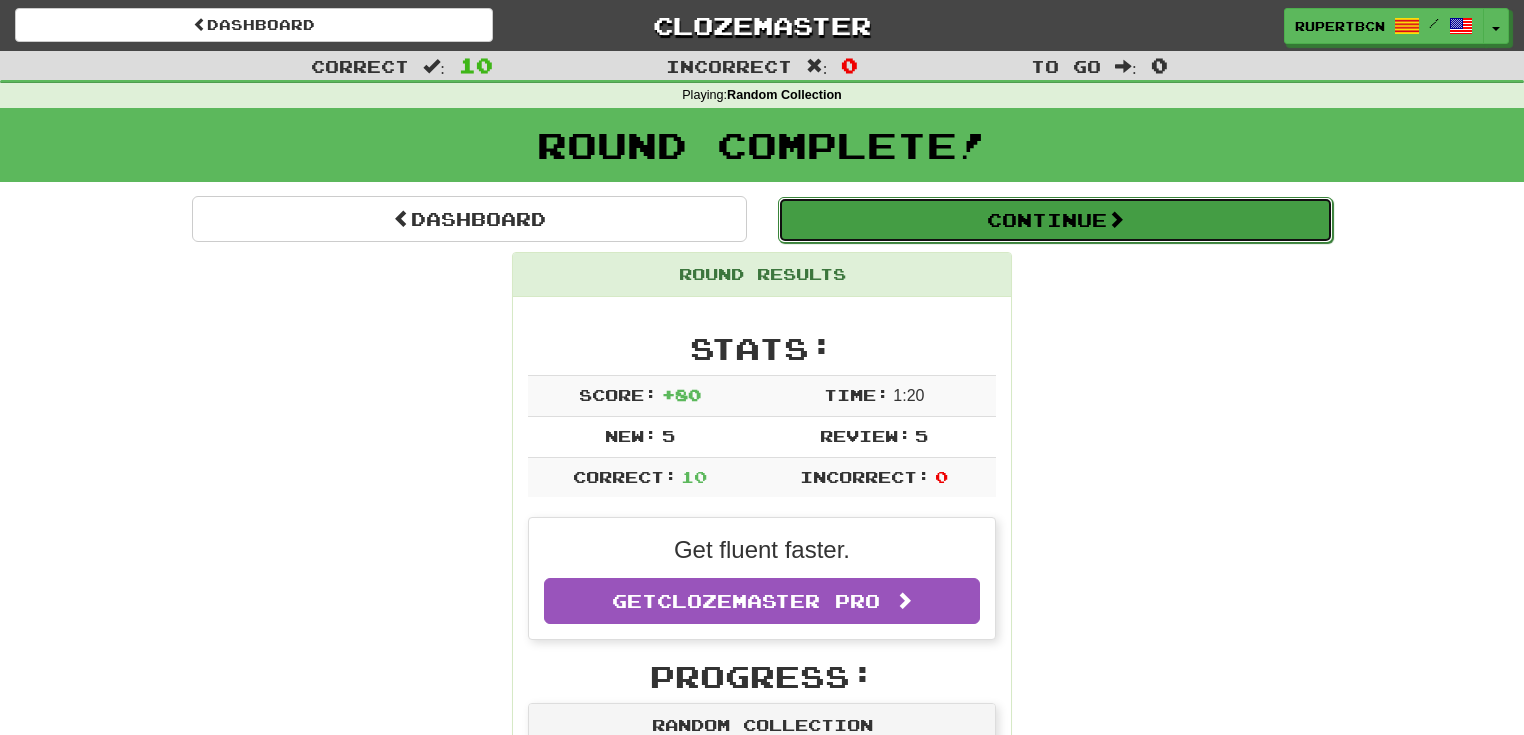click on "Continue" at bounding box center [1055, 220] 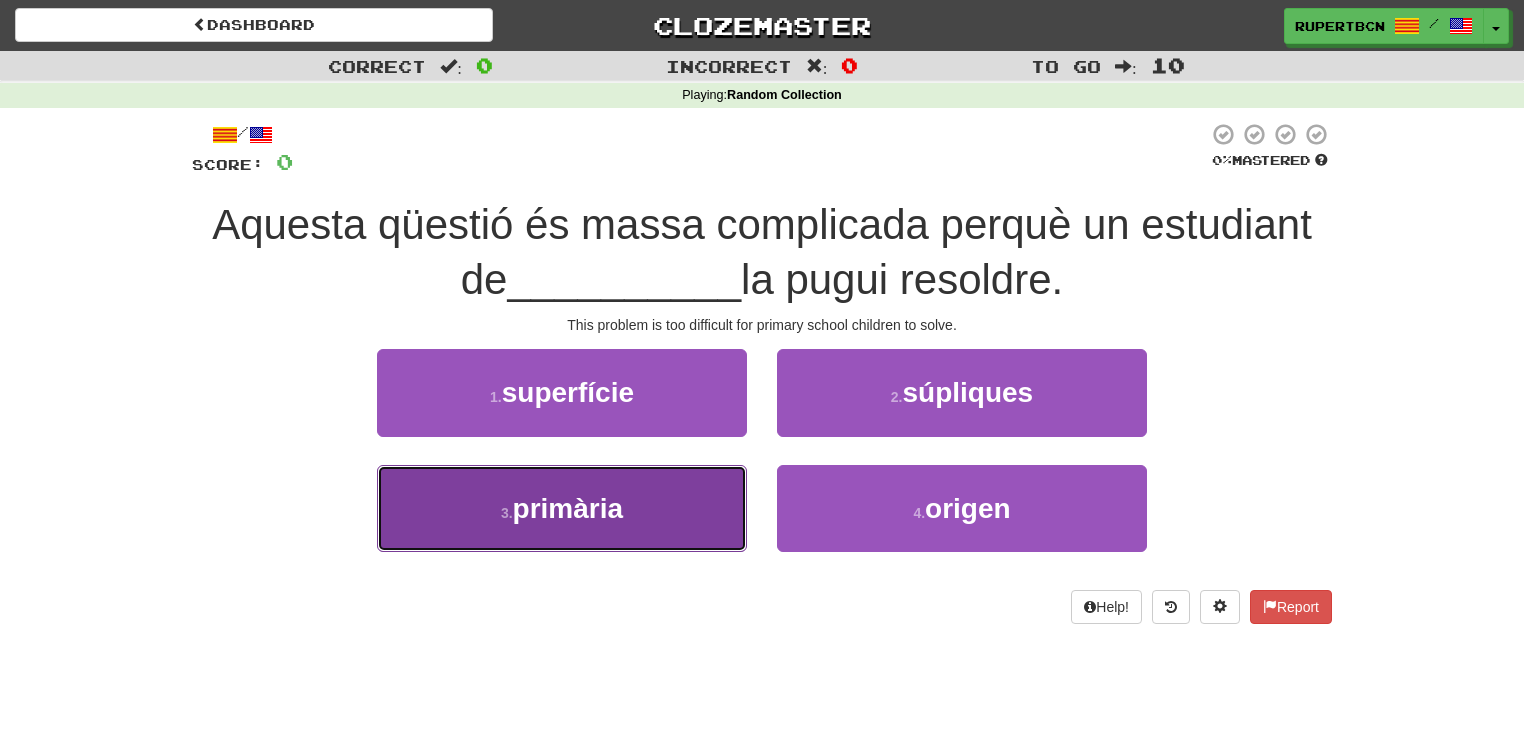 click on "primària" at bounding box center (568, 508) 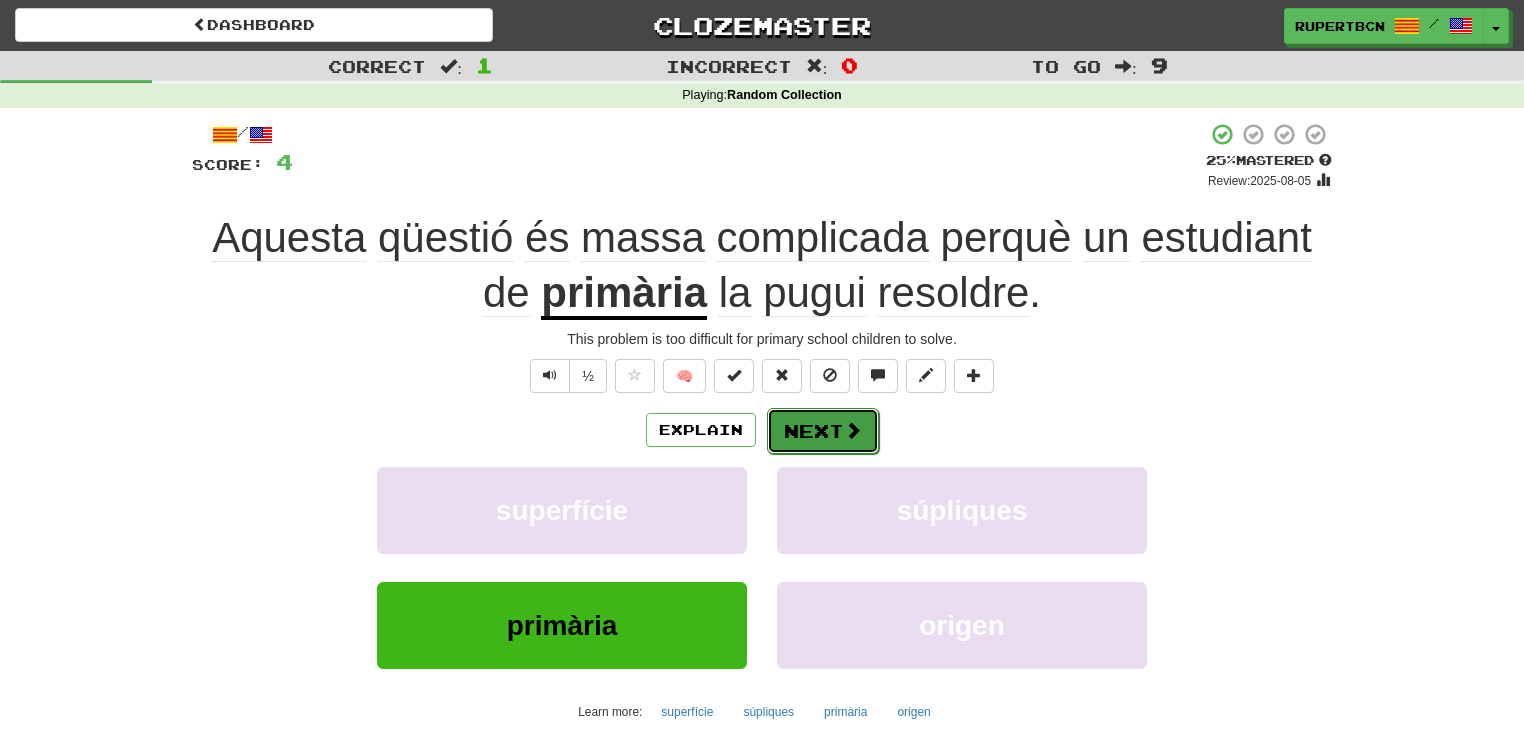click at bounding box center (853, 430) 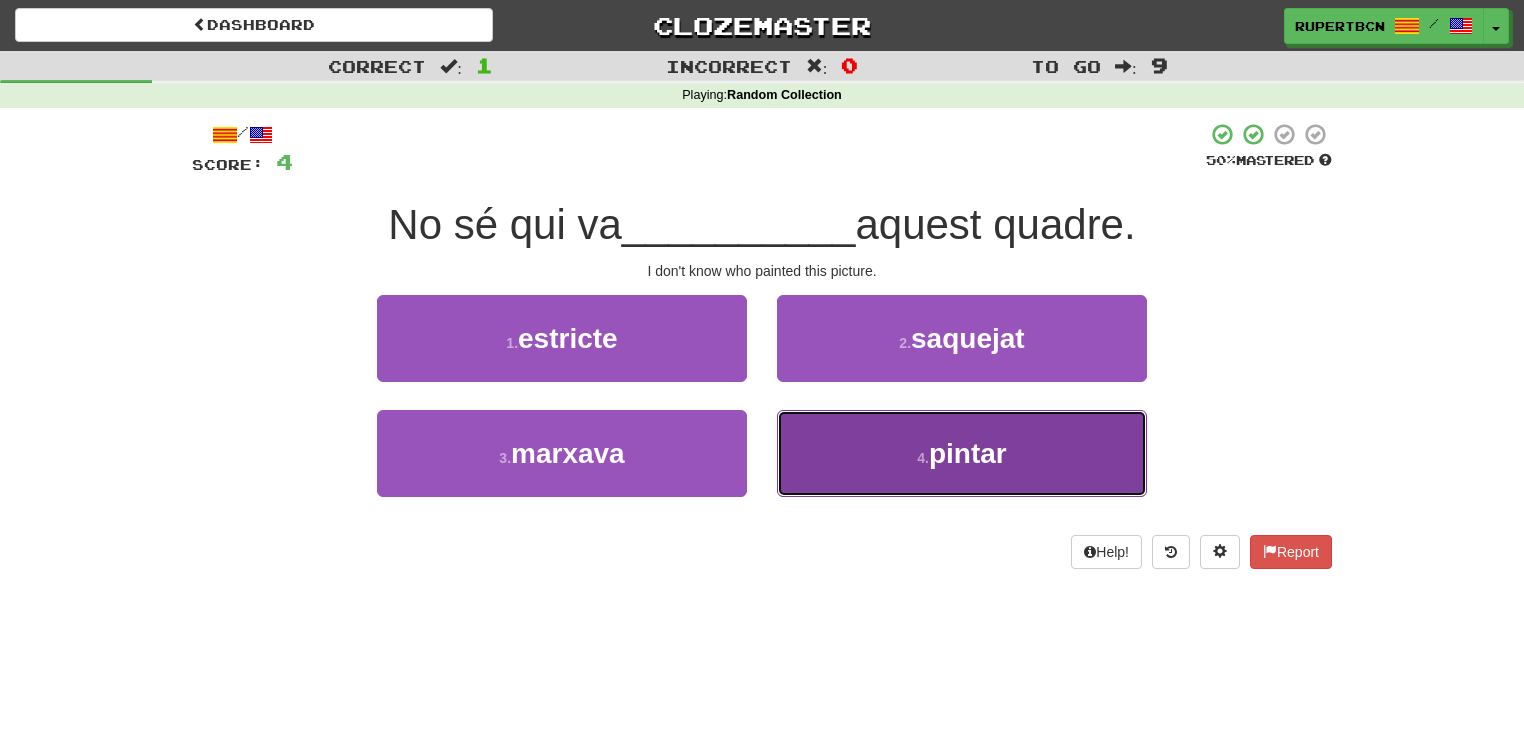 click on "4 .  pintar" at bounding box center [962, 453] 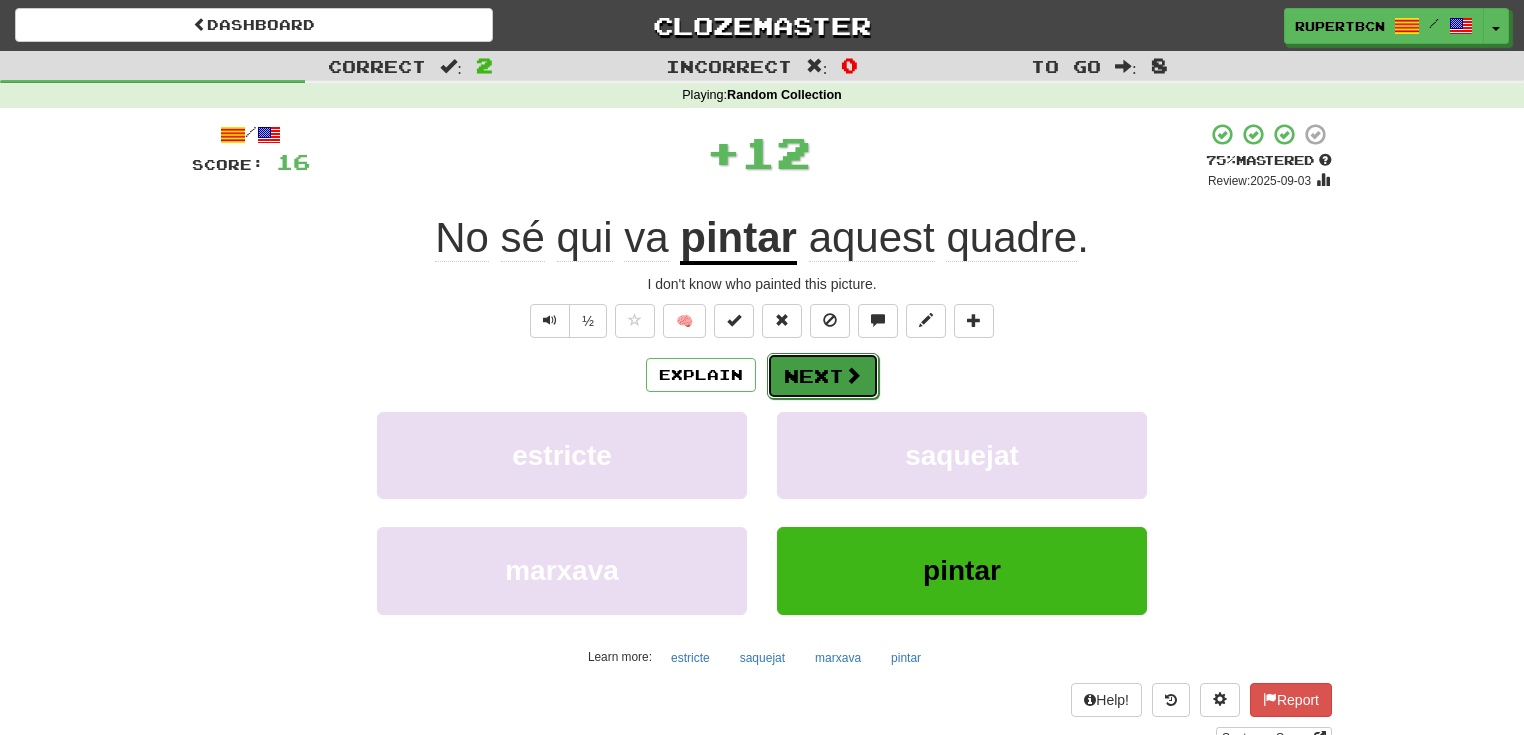 click on "Next" at bounding box center [823, 376] 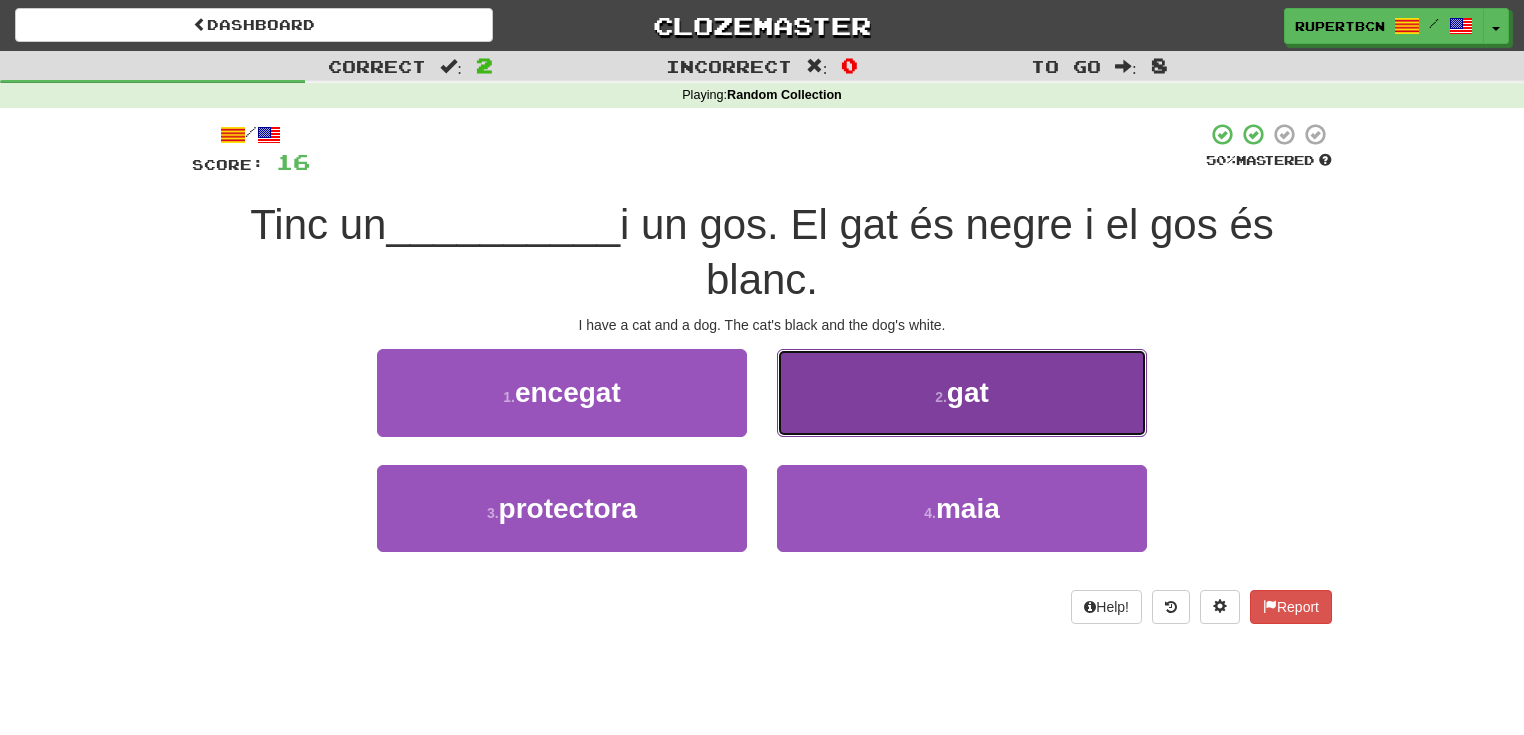 click on "gat" at bounding box center (968, 392) 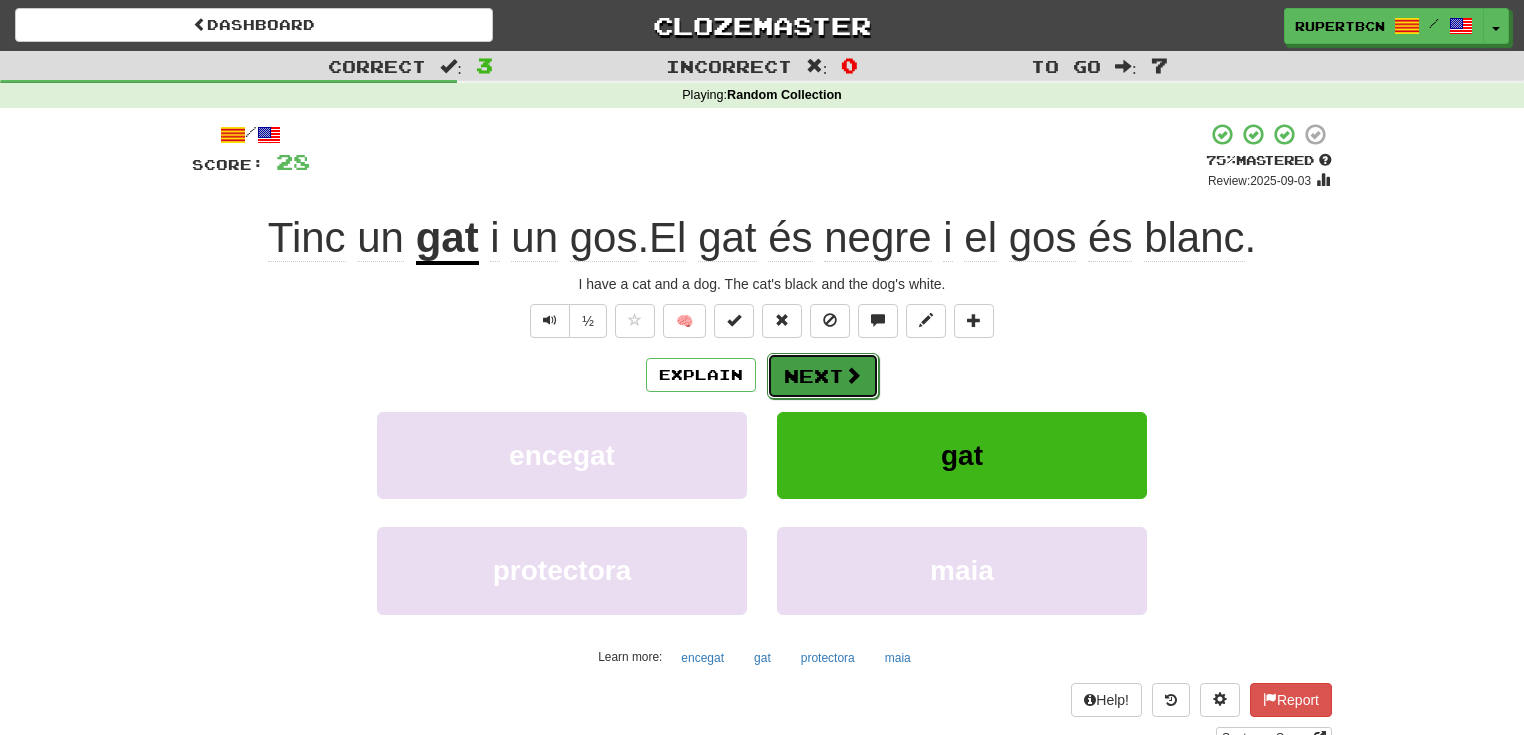click at bounding box center [853, 375] 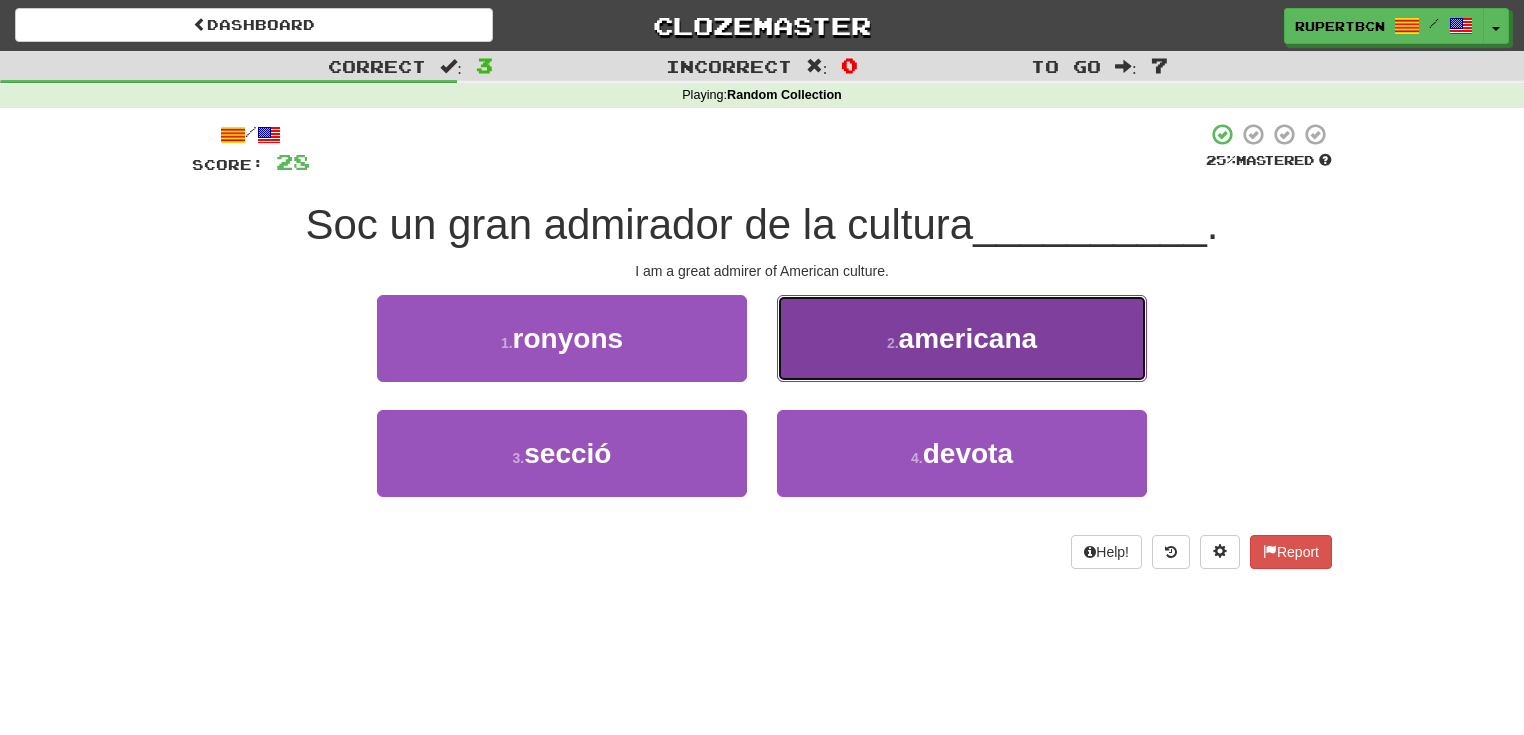 click on "2 .  americana" at bounding box center [962, 338] 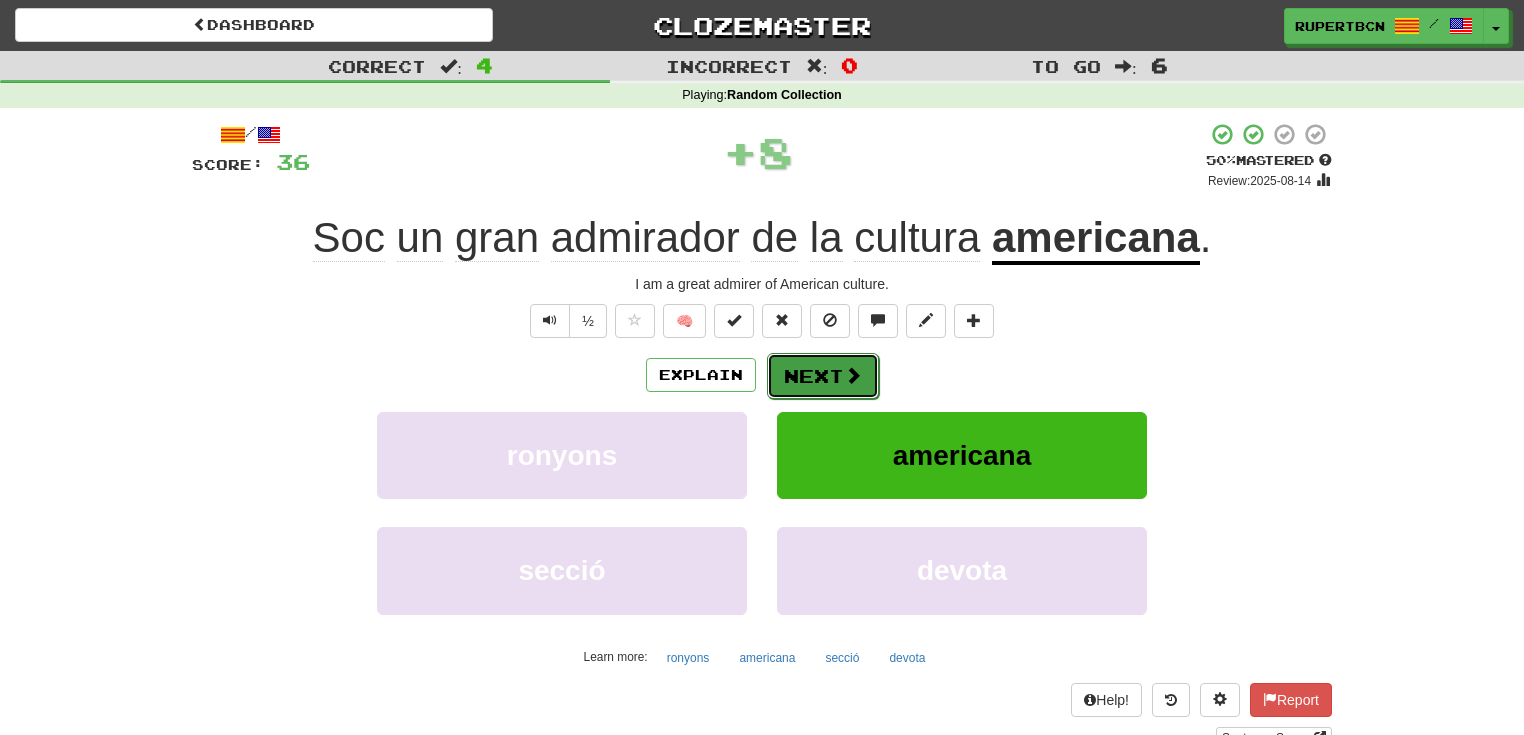 click on "Next" at bounding box center (823, 376) 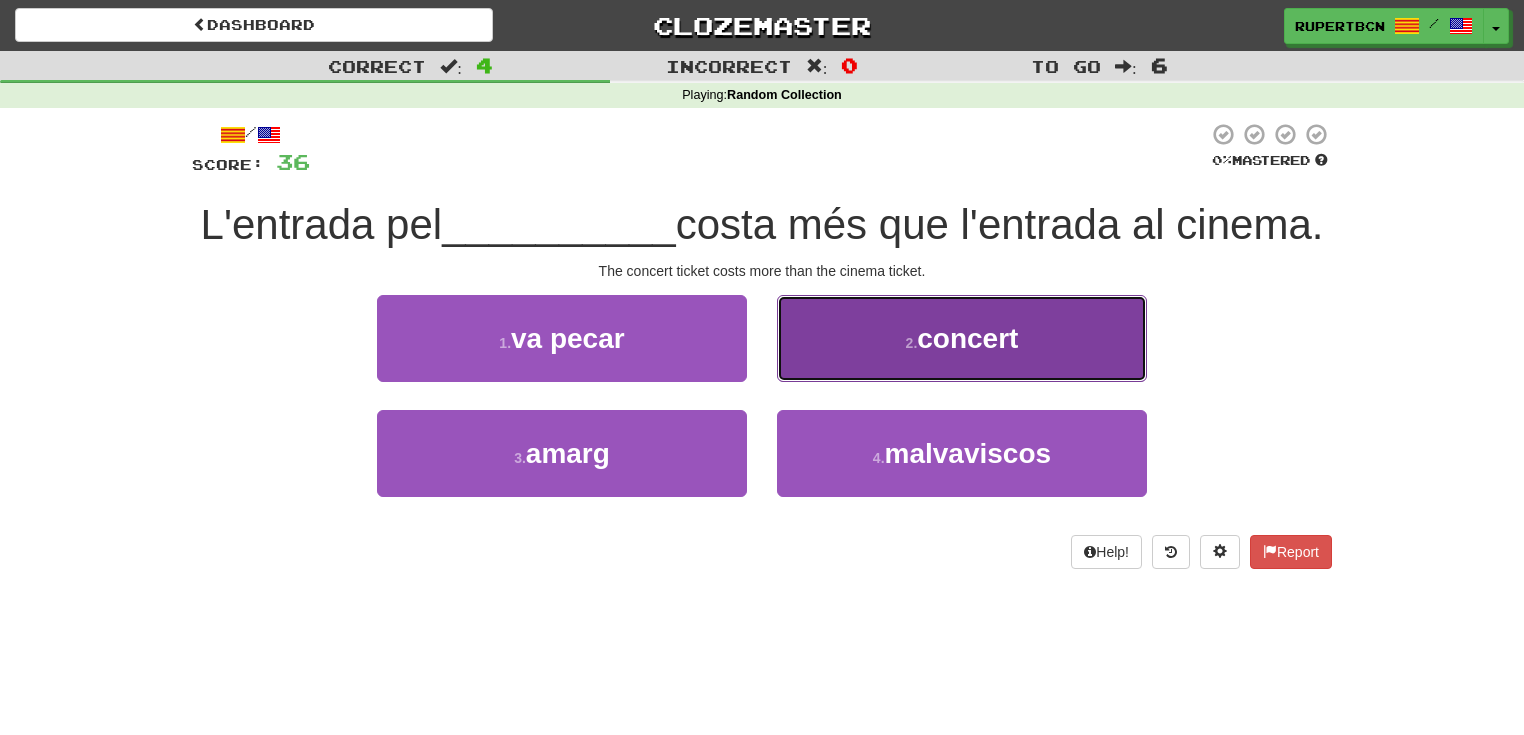 click on "2 .  concert" at bounding box center (962, 338) 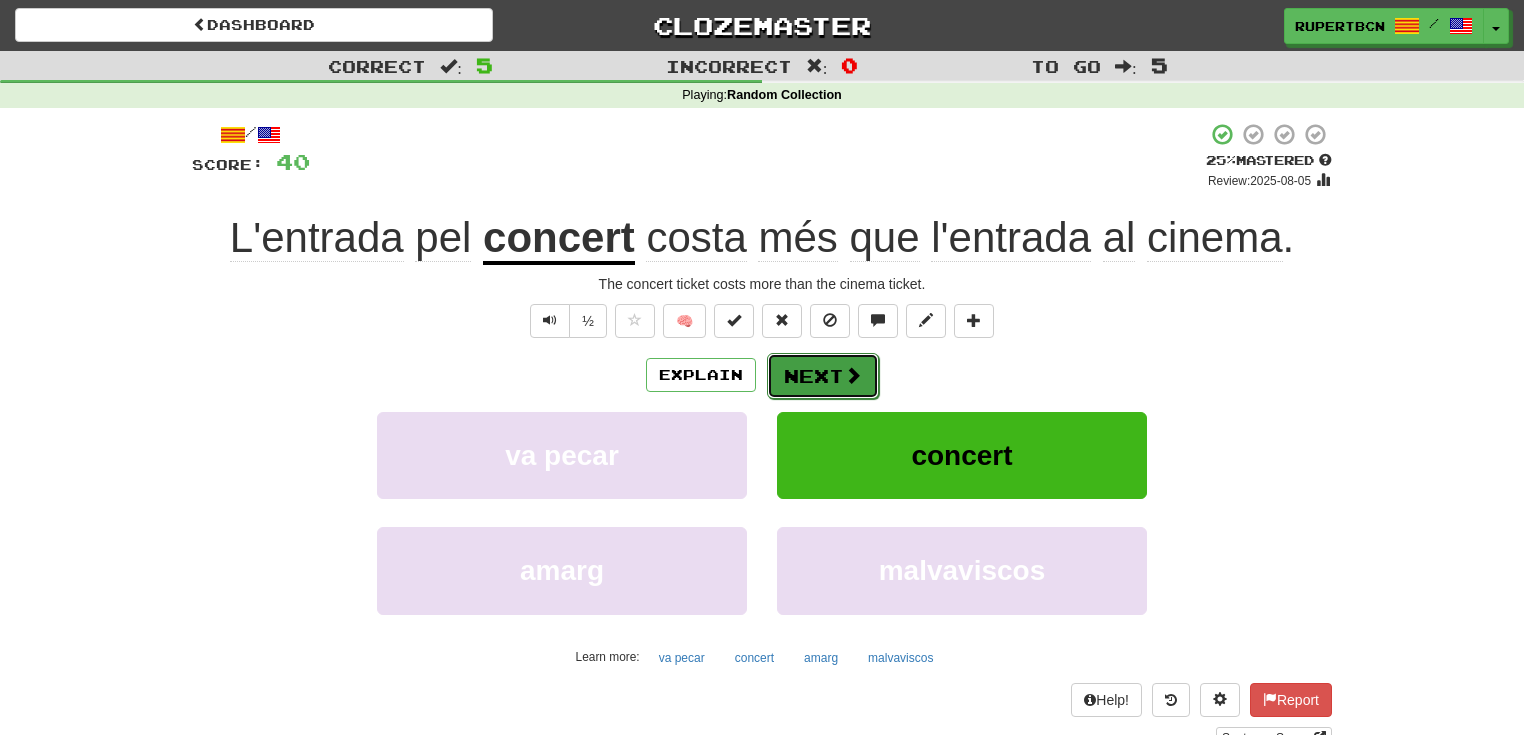 click on "Next" at bounding box center (823, 376) 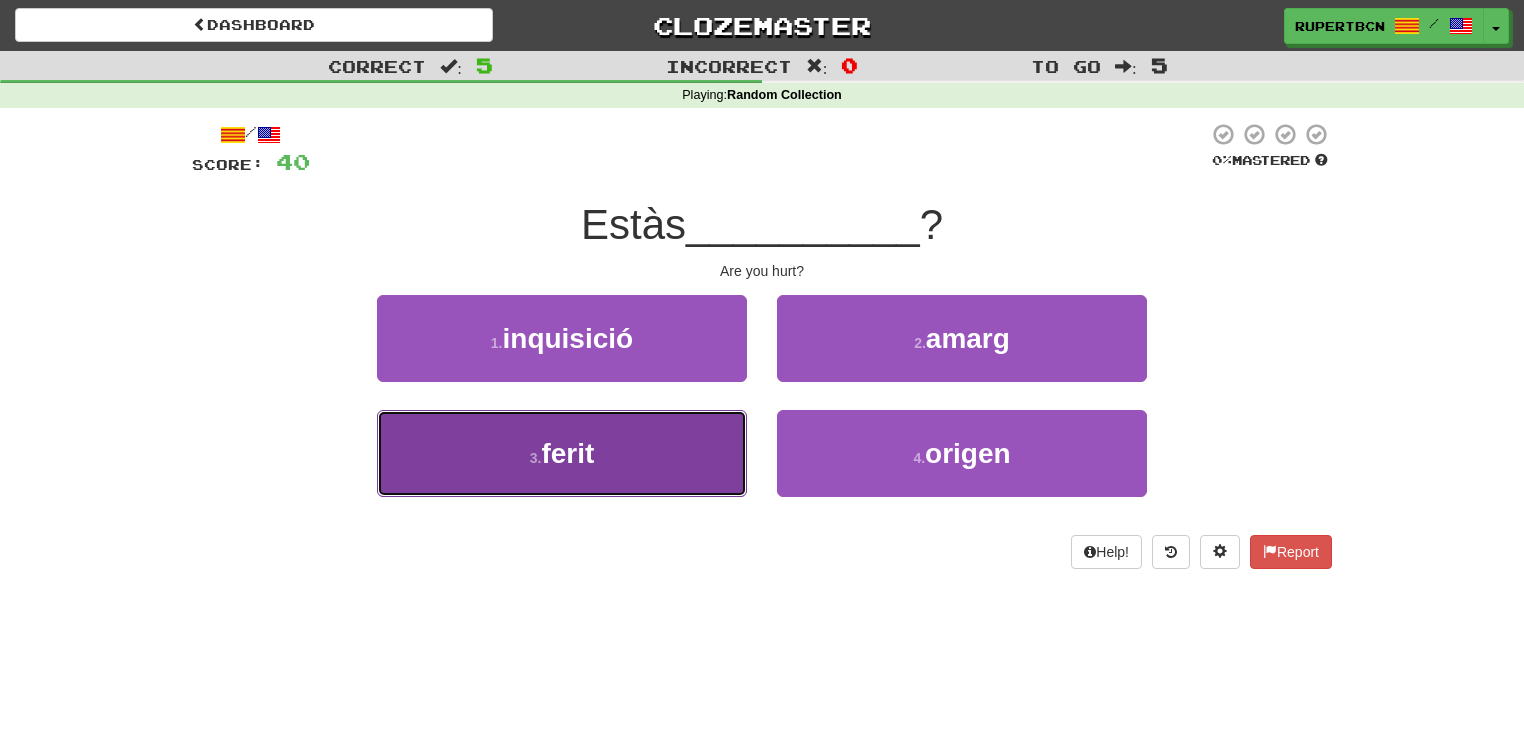 click on "ferit" at bounding box center [567, 453] 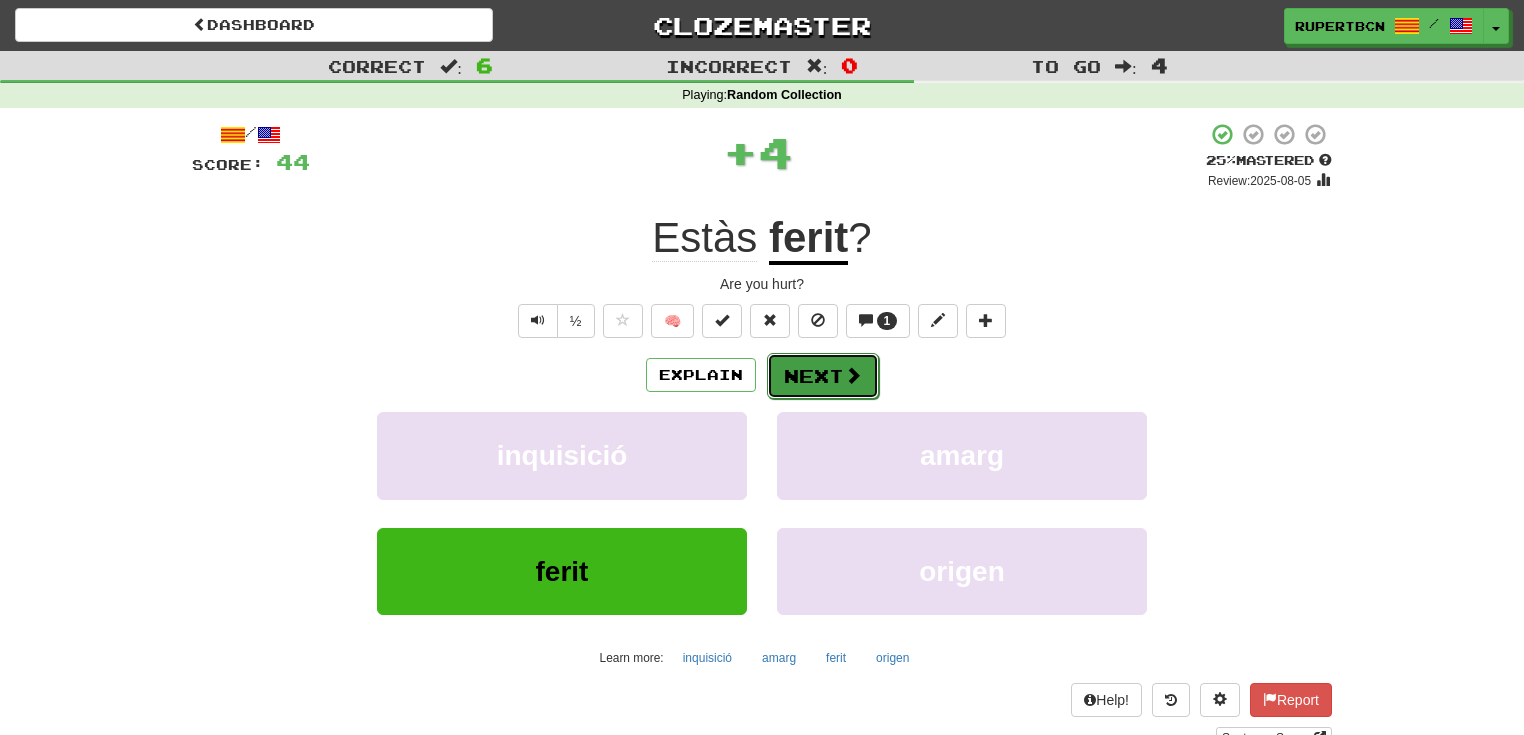 click on "Next" at bounding box center (823, 376) 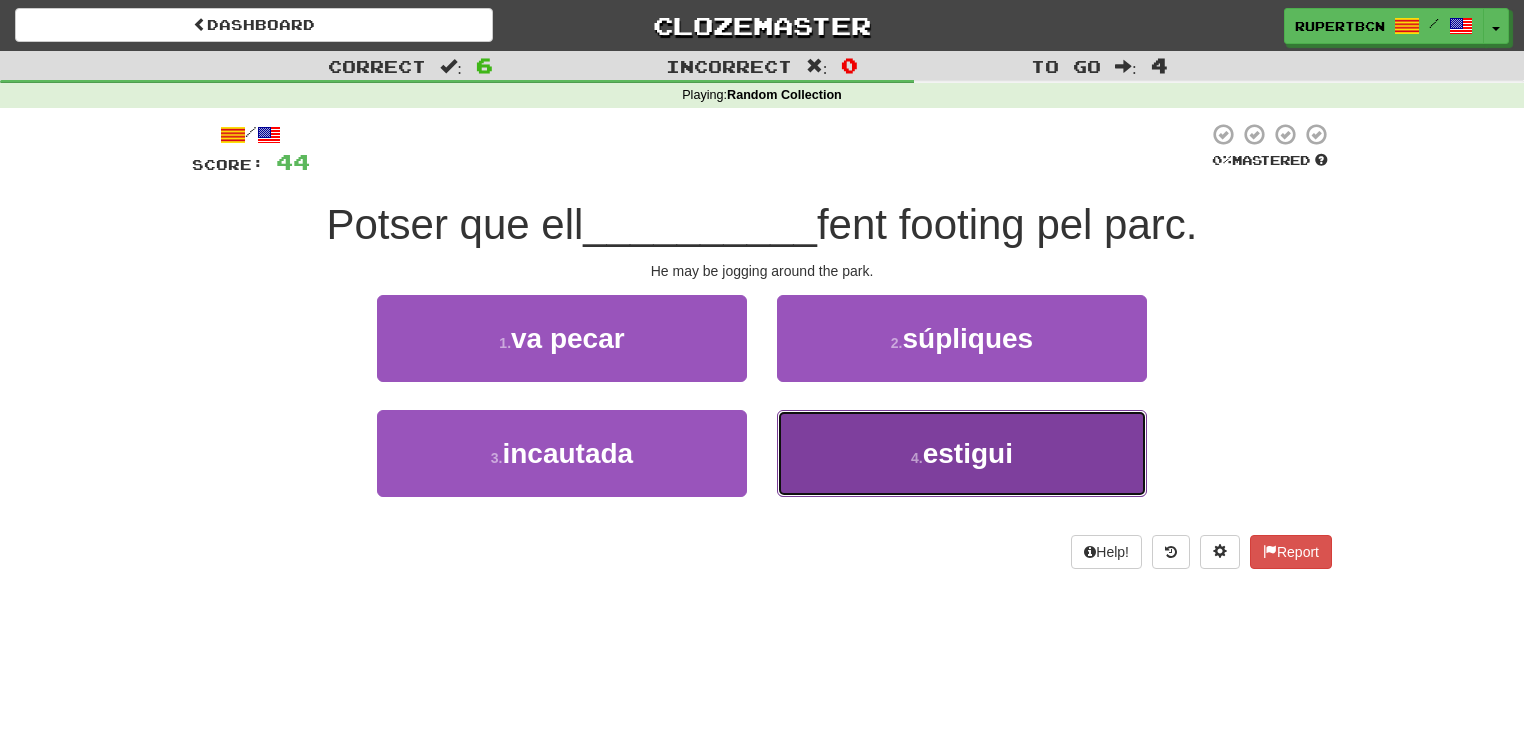click on "estigui" at bounding box center [968, 453] 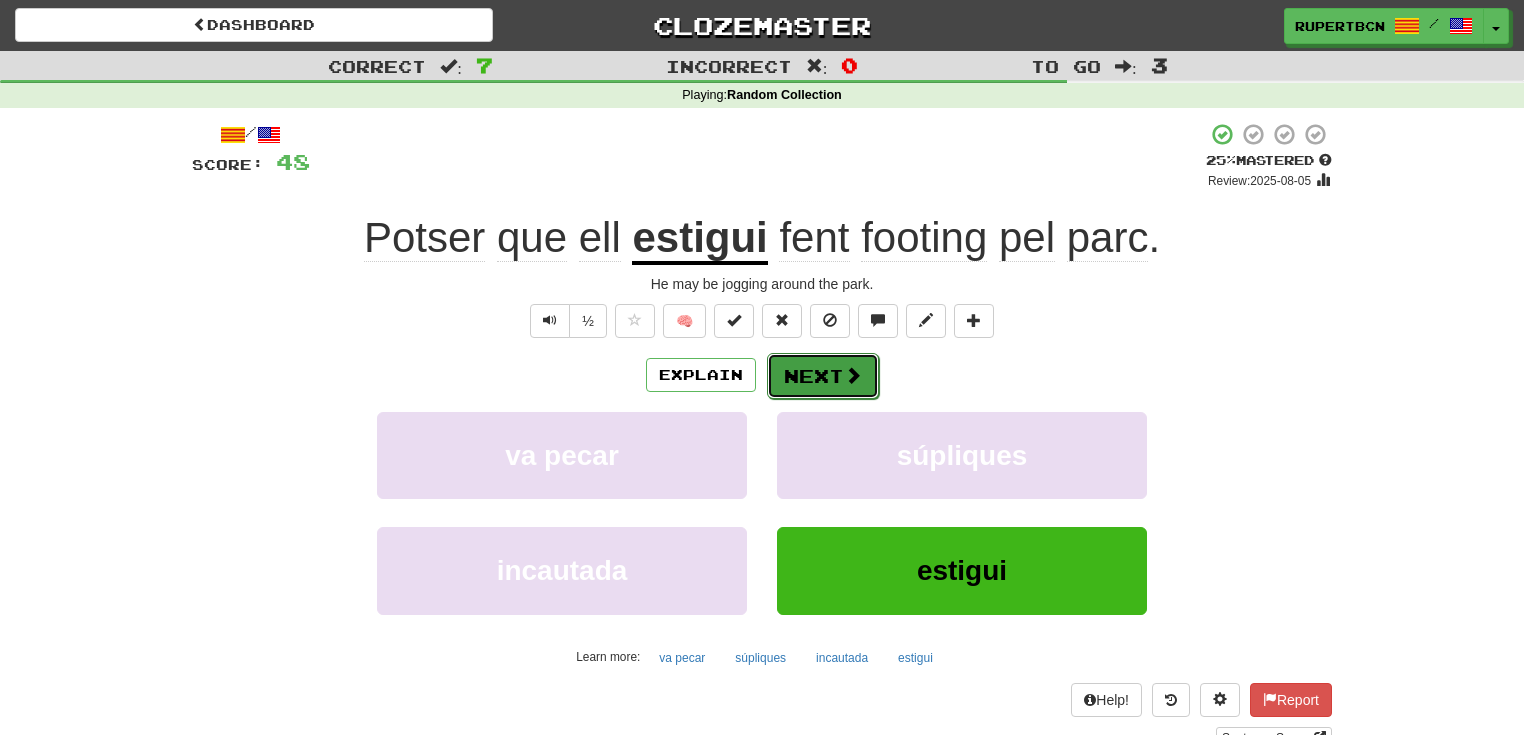 click on "Next" at bounding box center (823, 376) 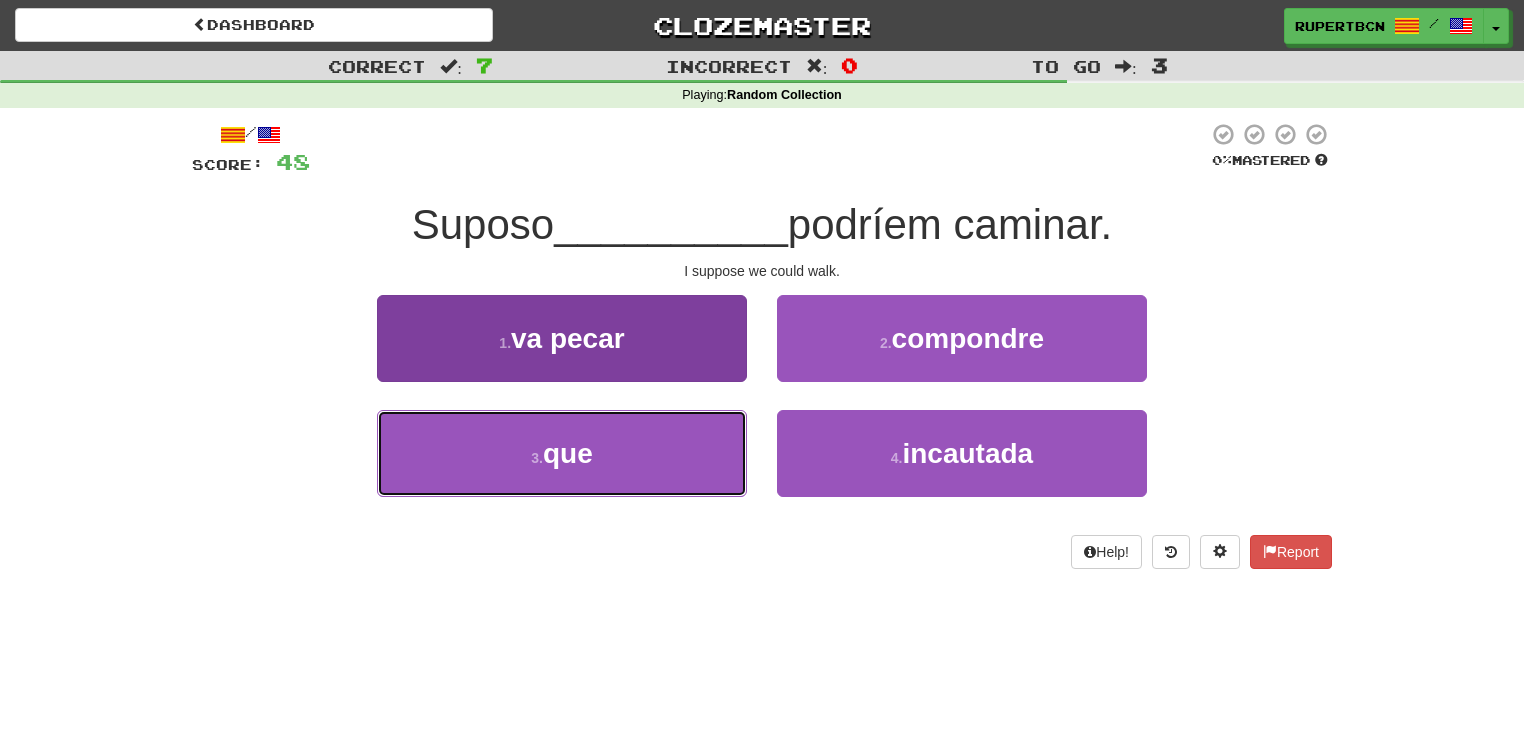 click on "3 .  que" at bounding box center [562, 453] 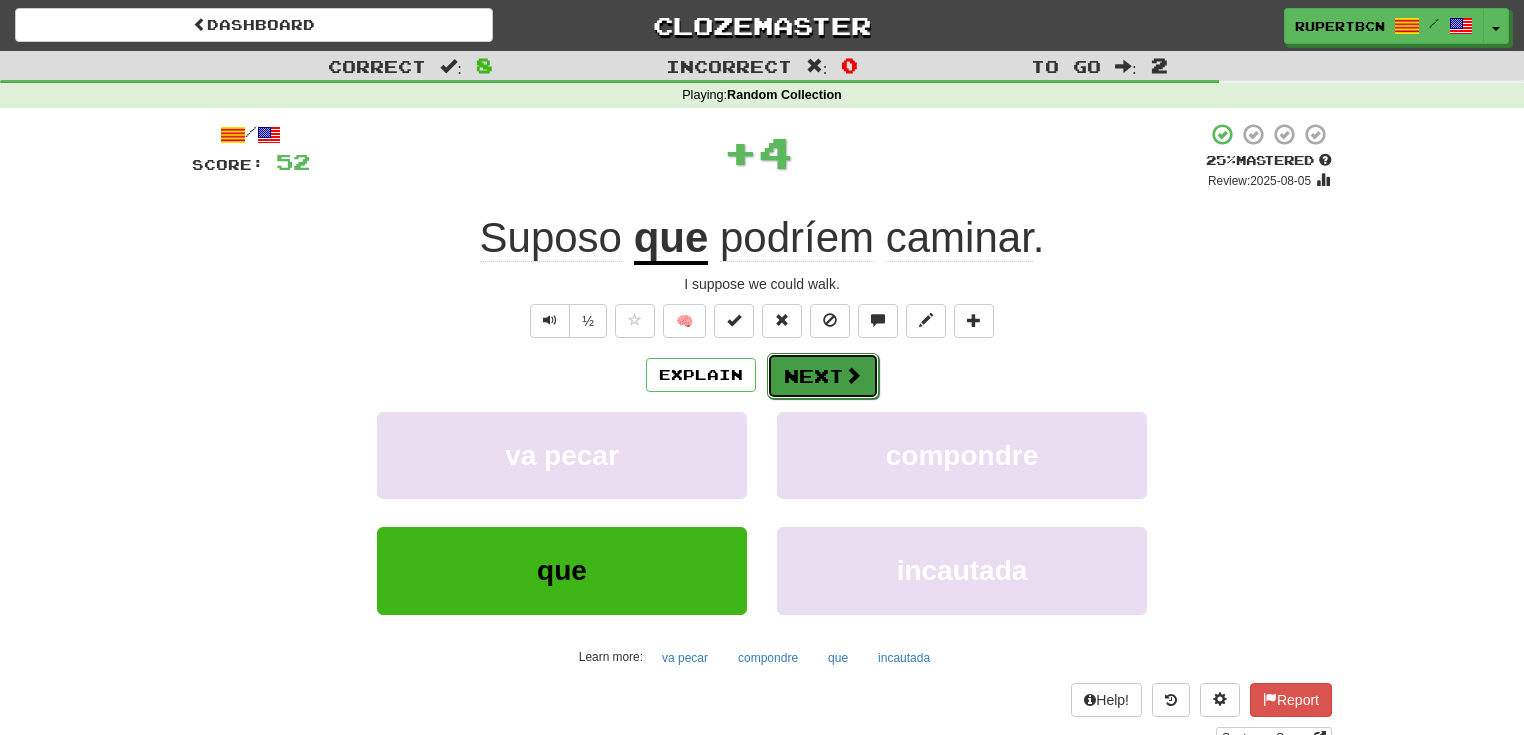 click on "Next" at bounding box center [823, 376] 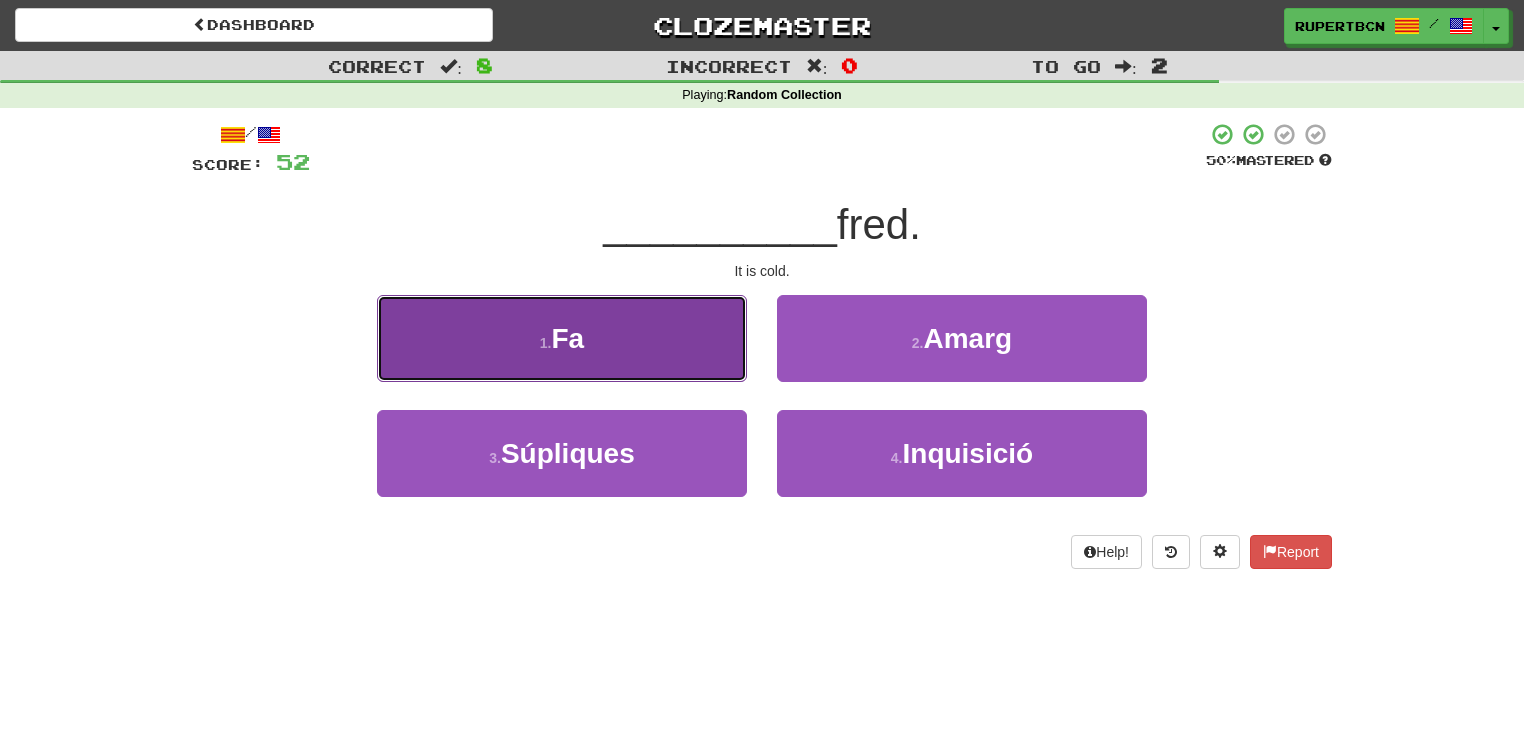 click on "1 .  Fa" at bounding box center [562, 338] 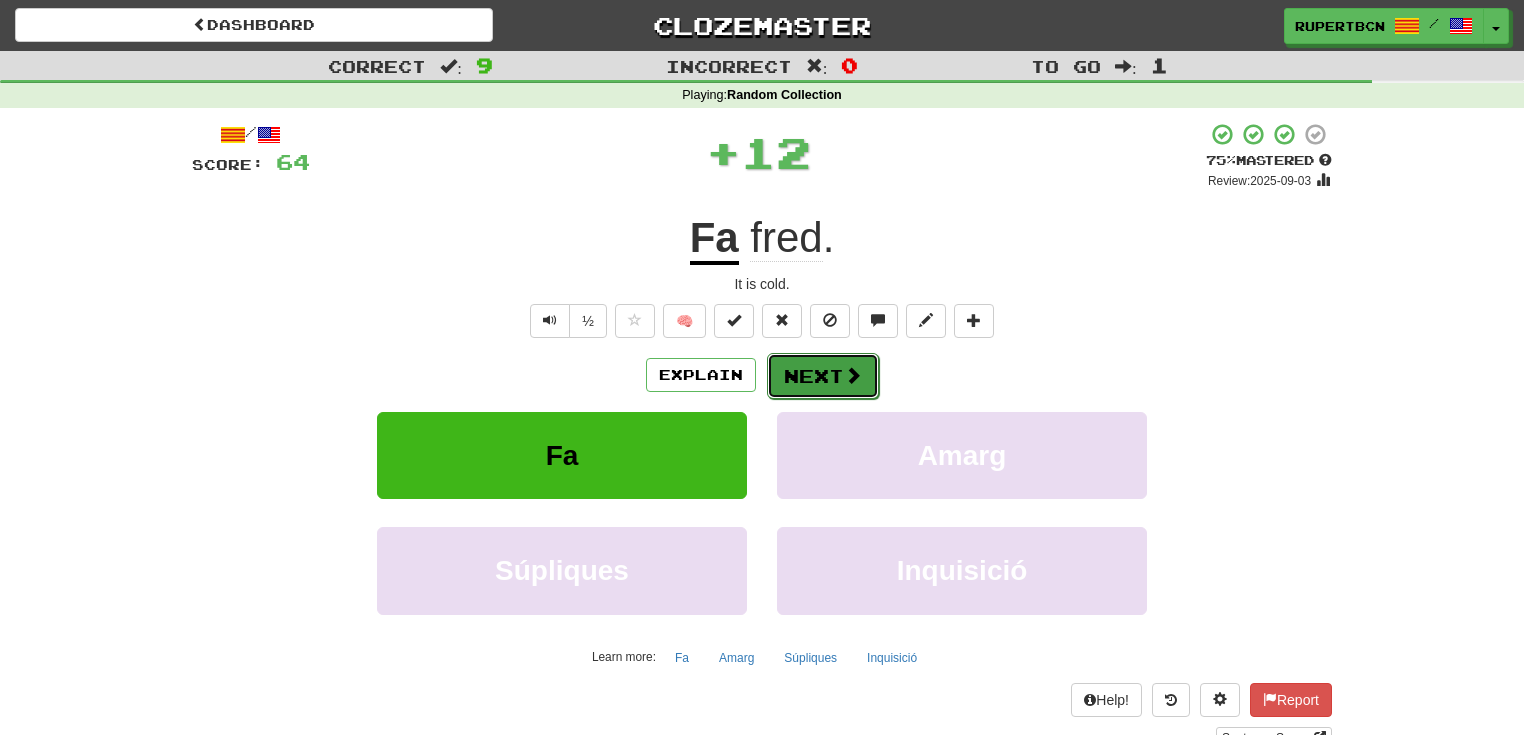 click on "Next" at bounding box center [823, 376] 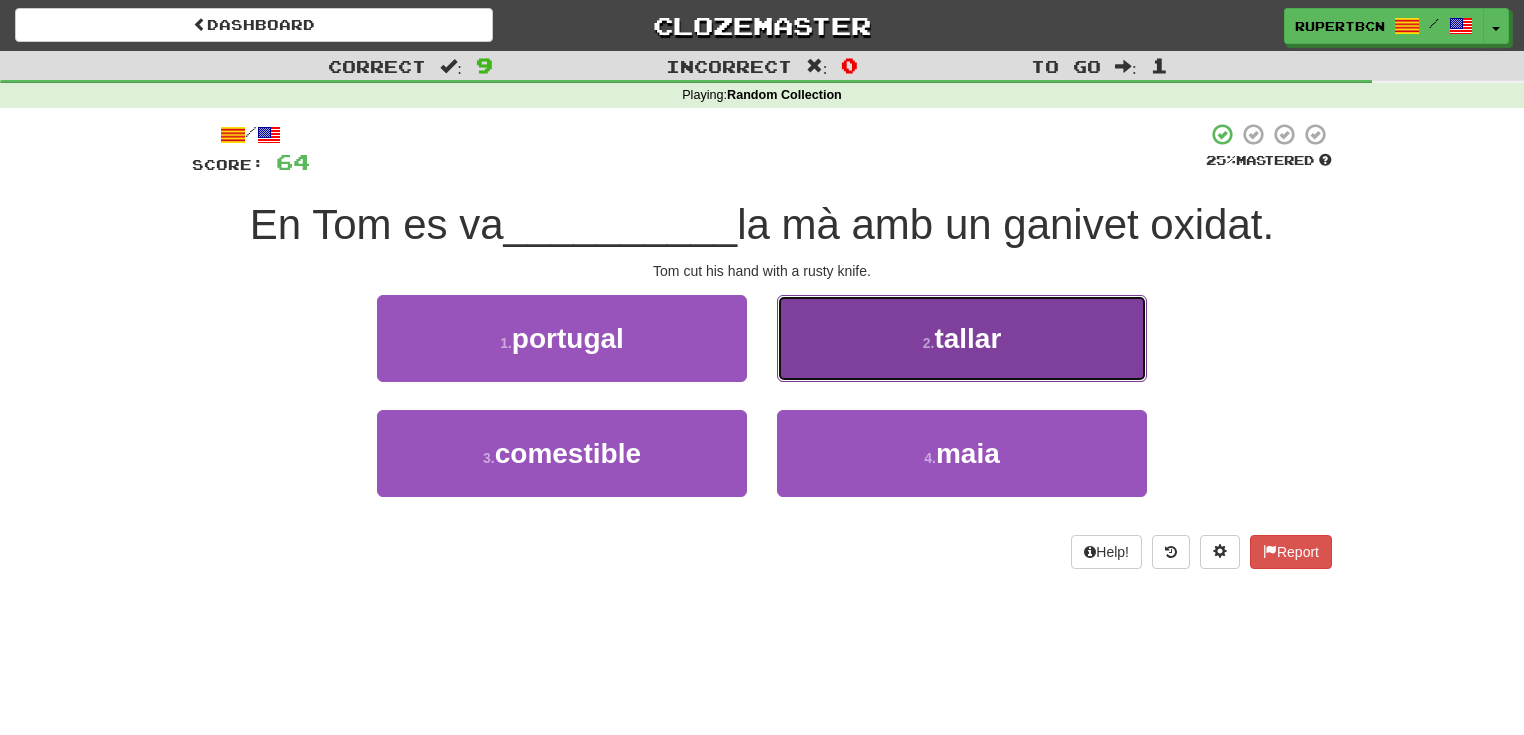 click on "2 .  tallar" at bounding box center [962, 338] 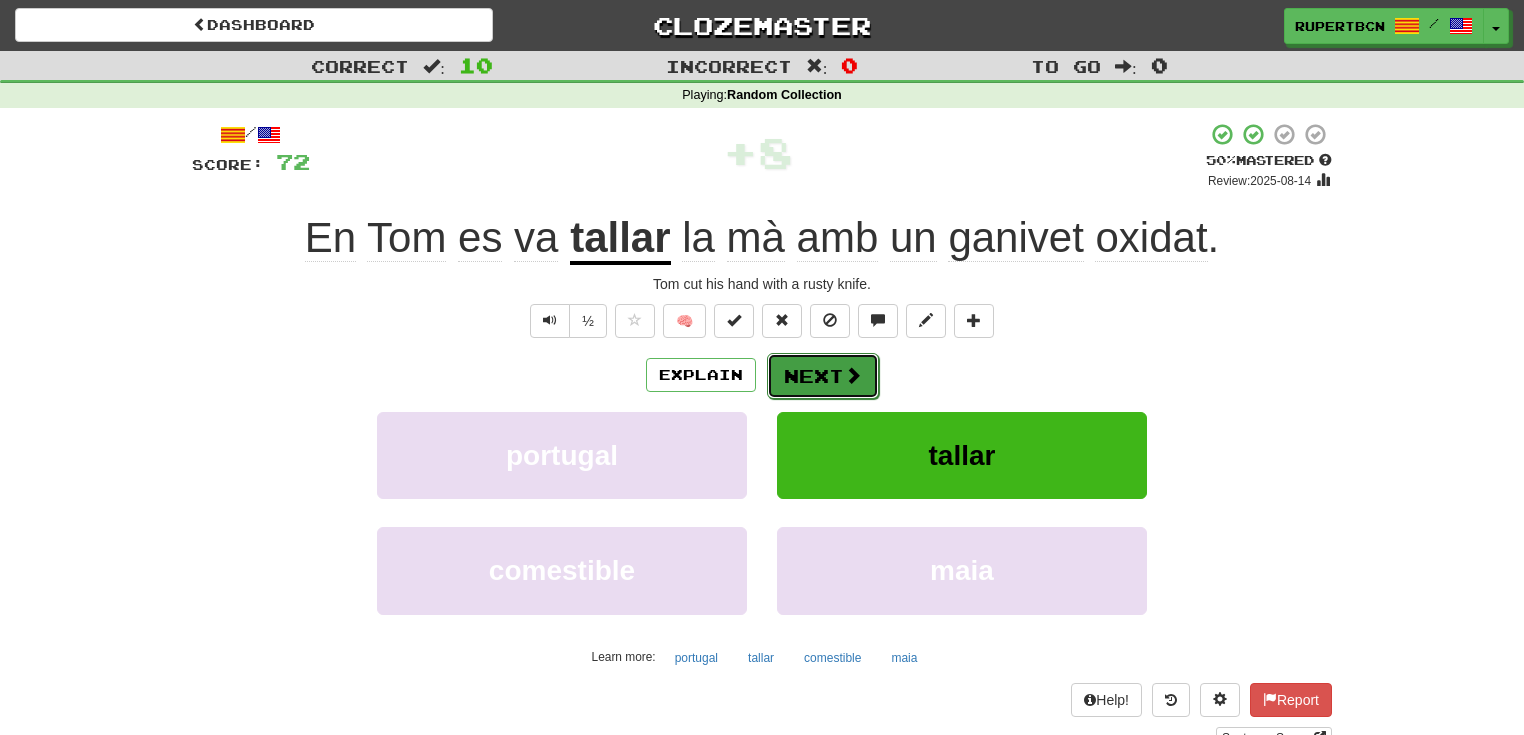 click on "Next" at bounding box center (823, 376) 